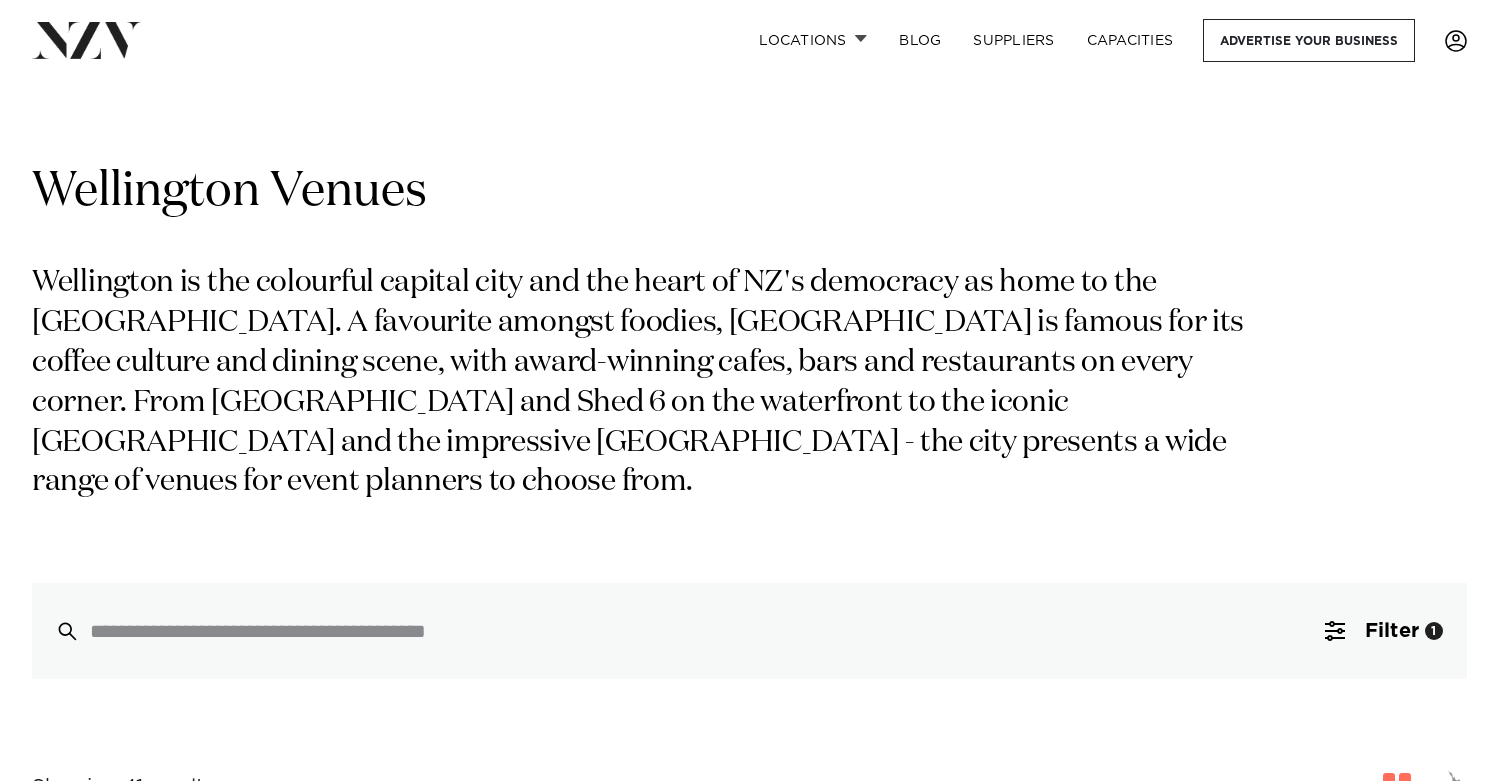 scroll, scrollTop: 686, scrollLeft: 0, axis: vertical 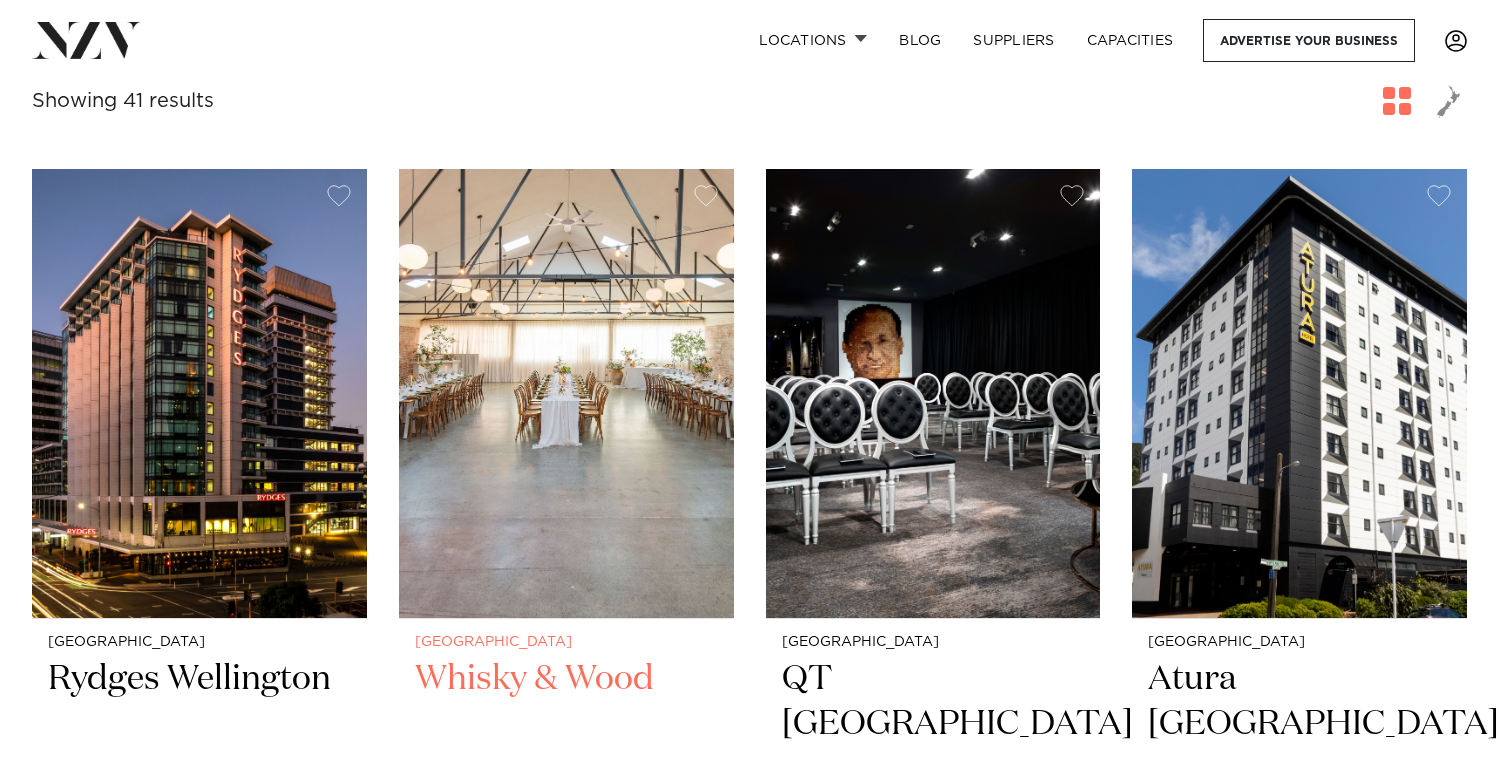 click at bounding box center [566, 393] 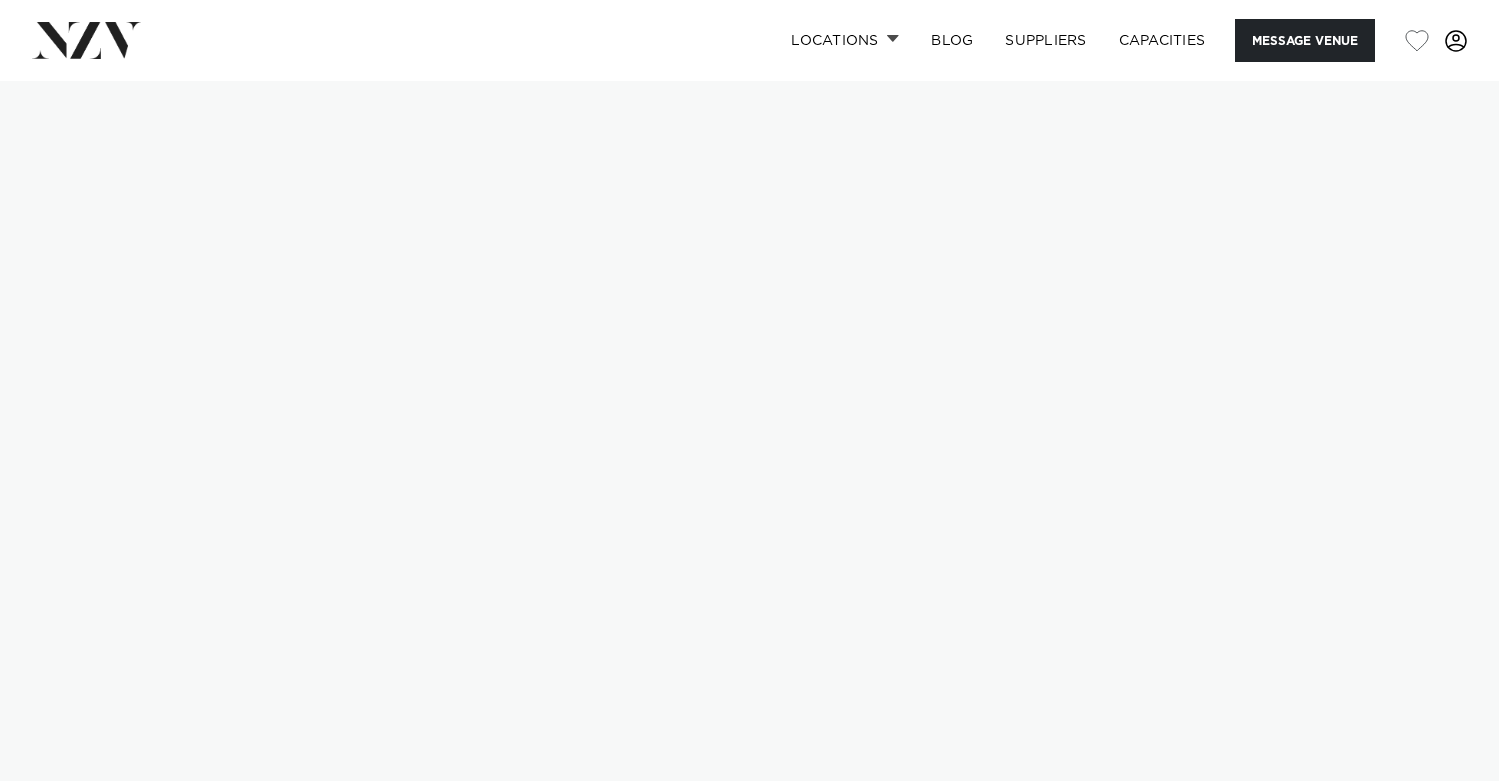 scroll, scrollTop: 0, scrollLeft: 0, axis: both 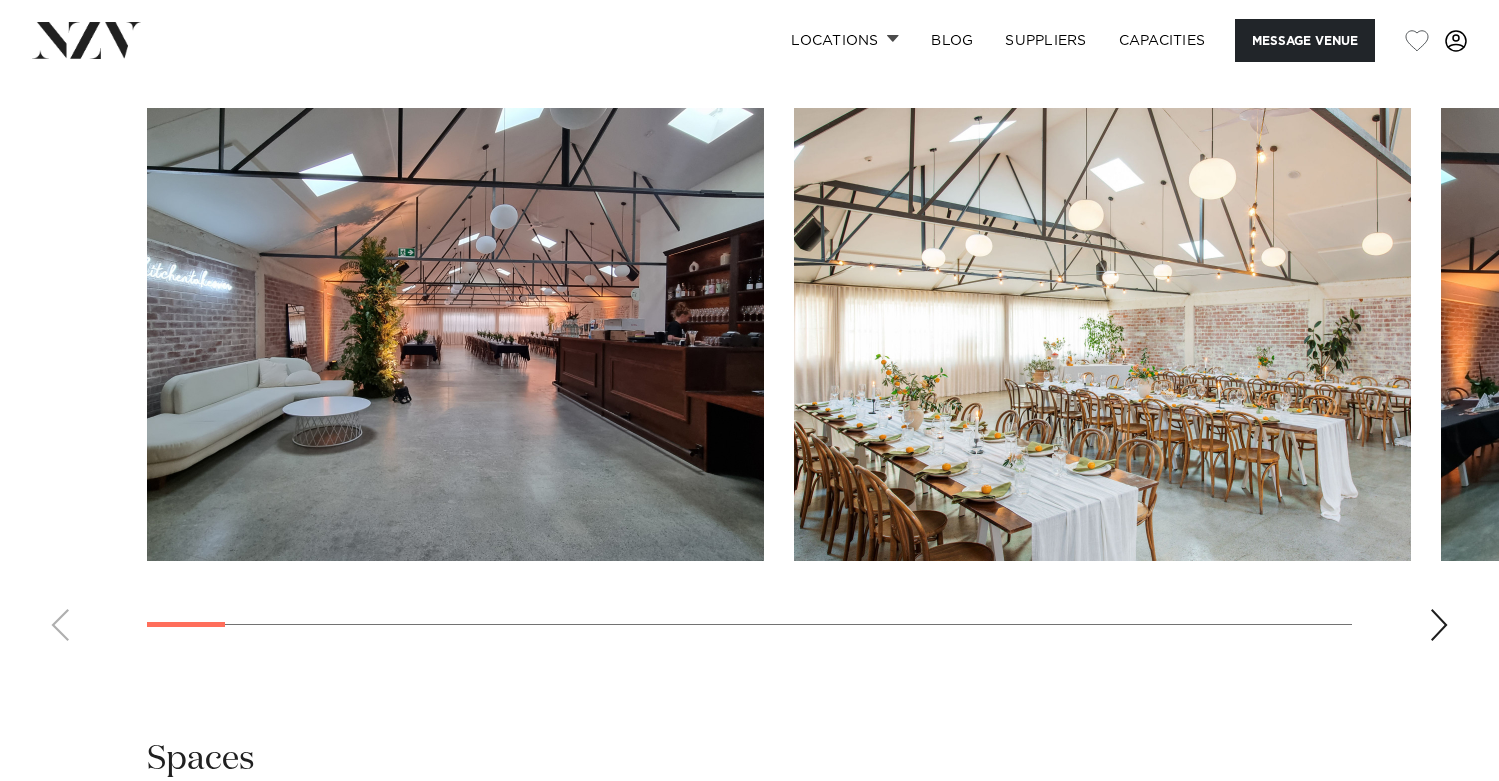 click at bounding box center (749, 382) 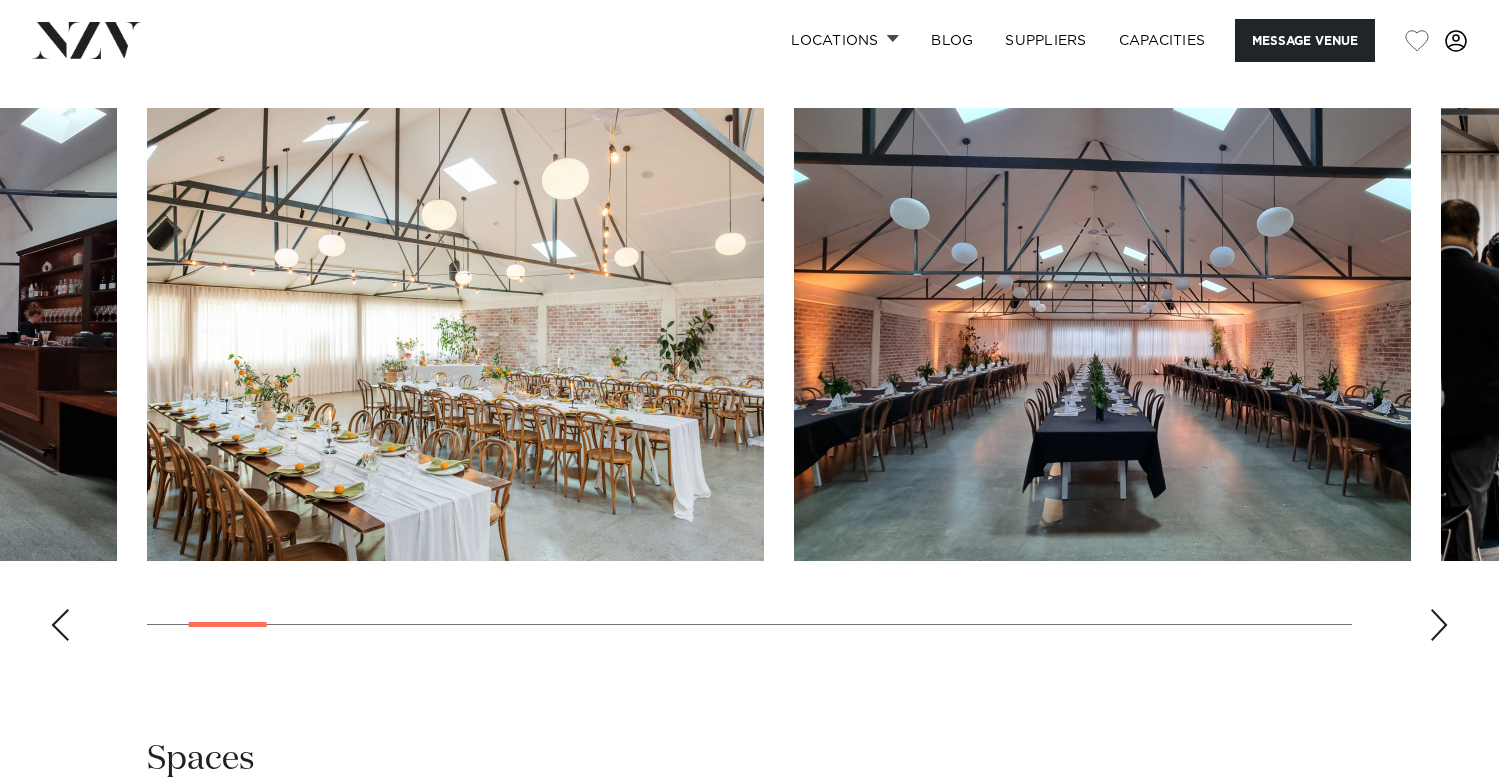 click at bounding box center [1439, 625] 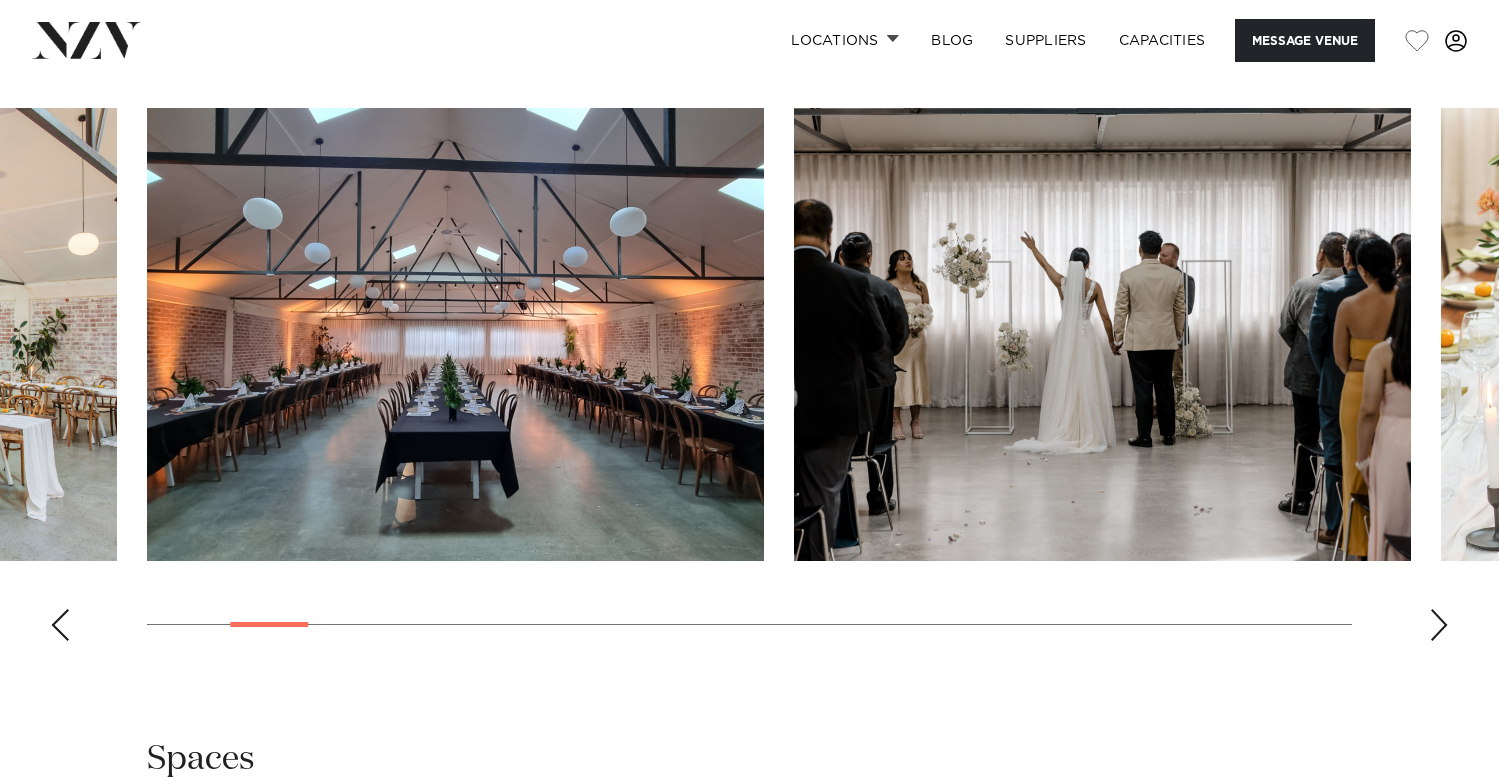 click at bounding box center (1439, 625) 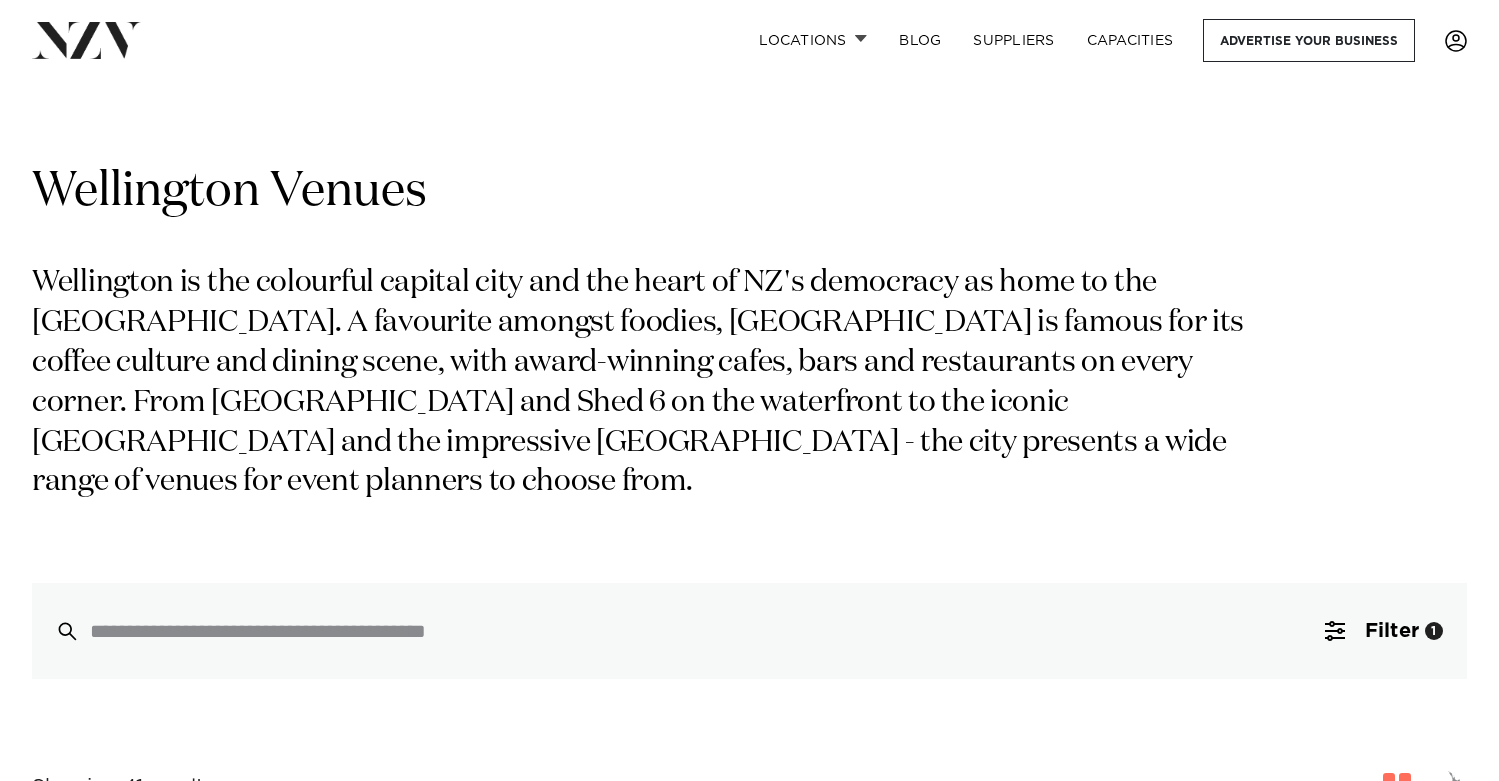scroll, scrollTop: 642, scrollLeft: 0, axis: vertical 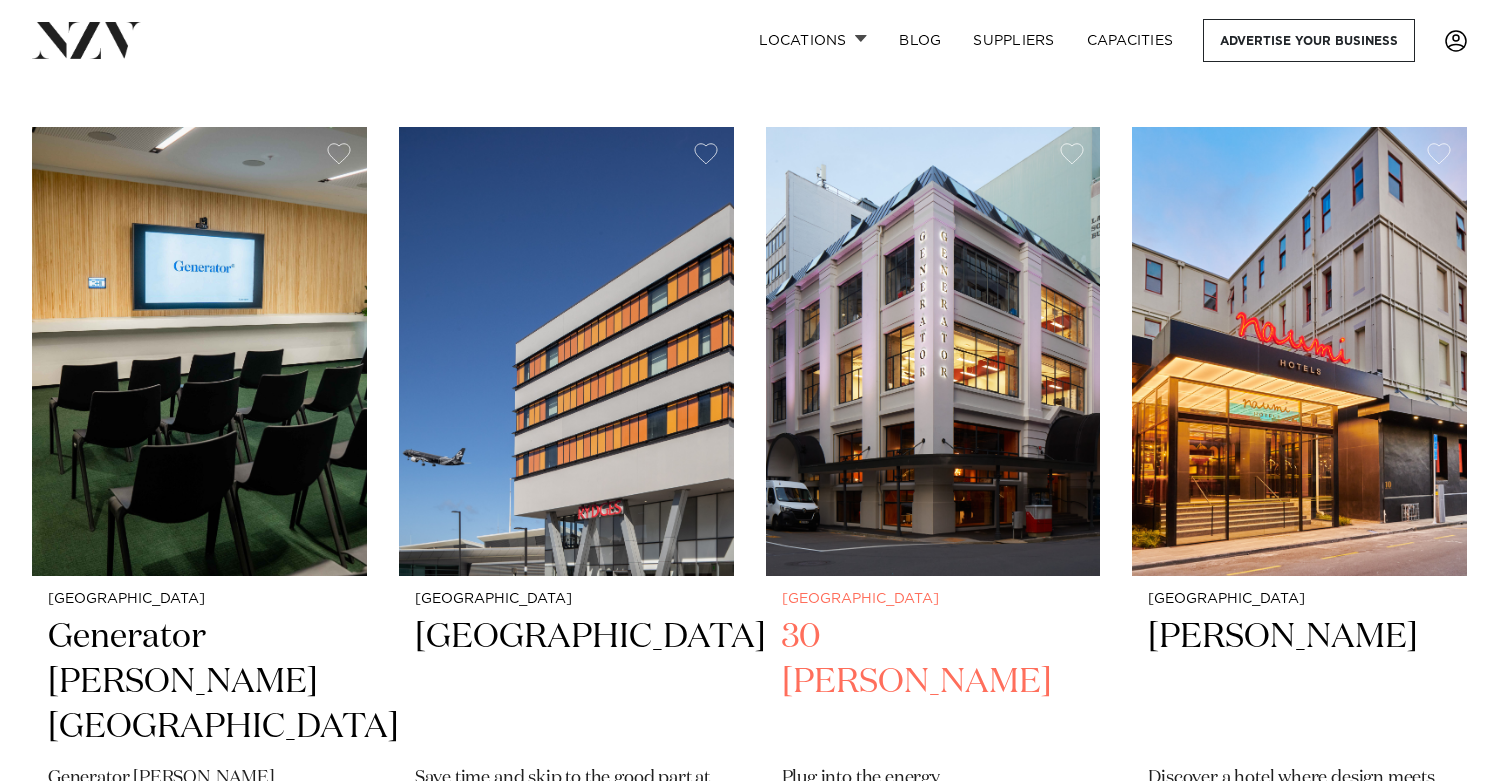 click at bounding box center [933, 351] 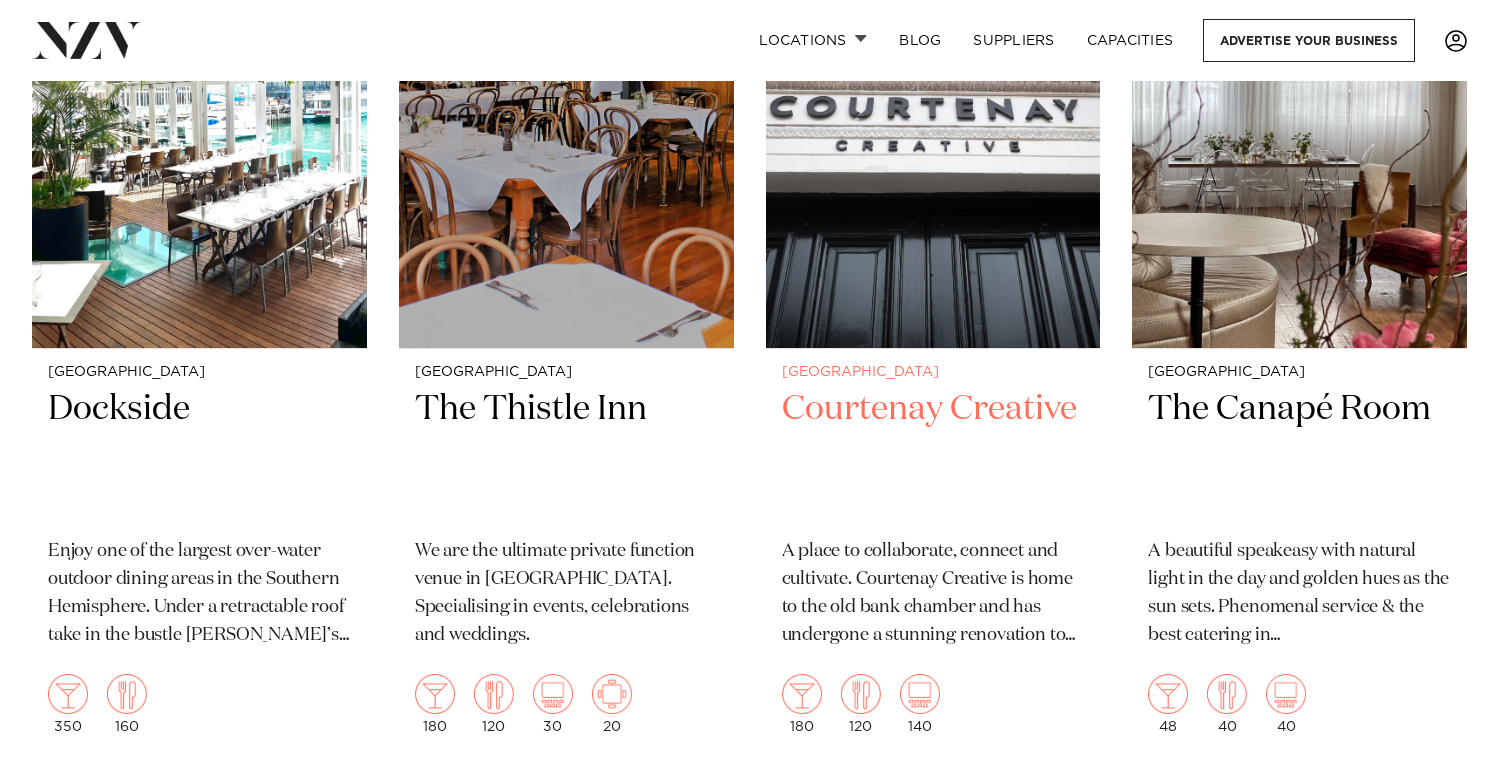 scroll, scrollTop: 6255, scrollLeft: 0, axis: vertical 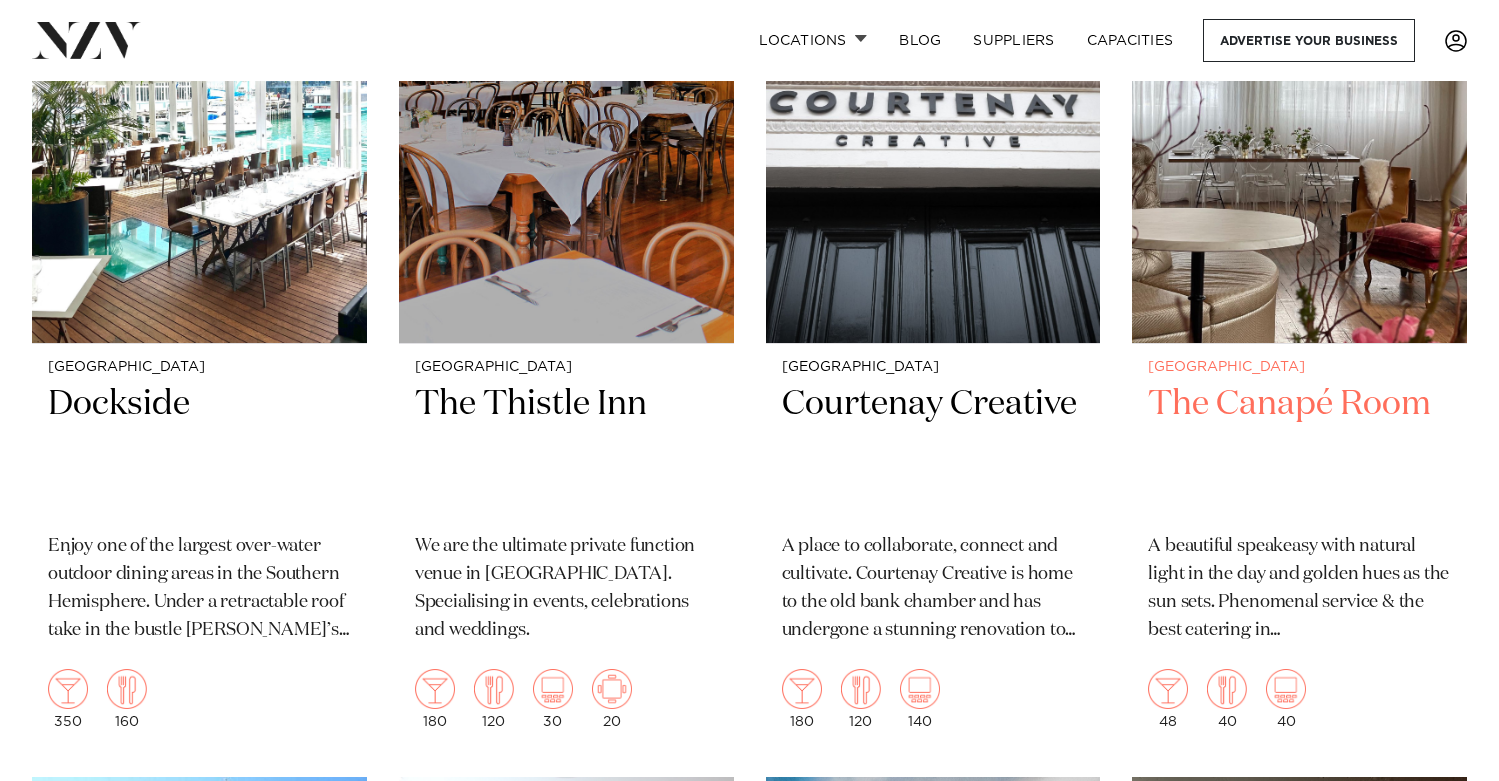 click at bounding box center (1299, 118) 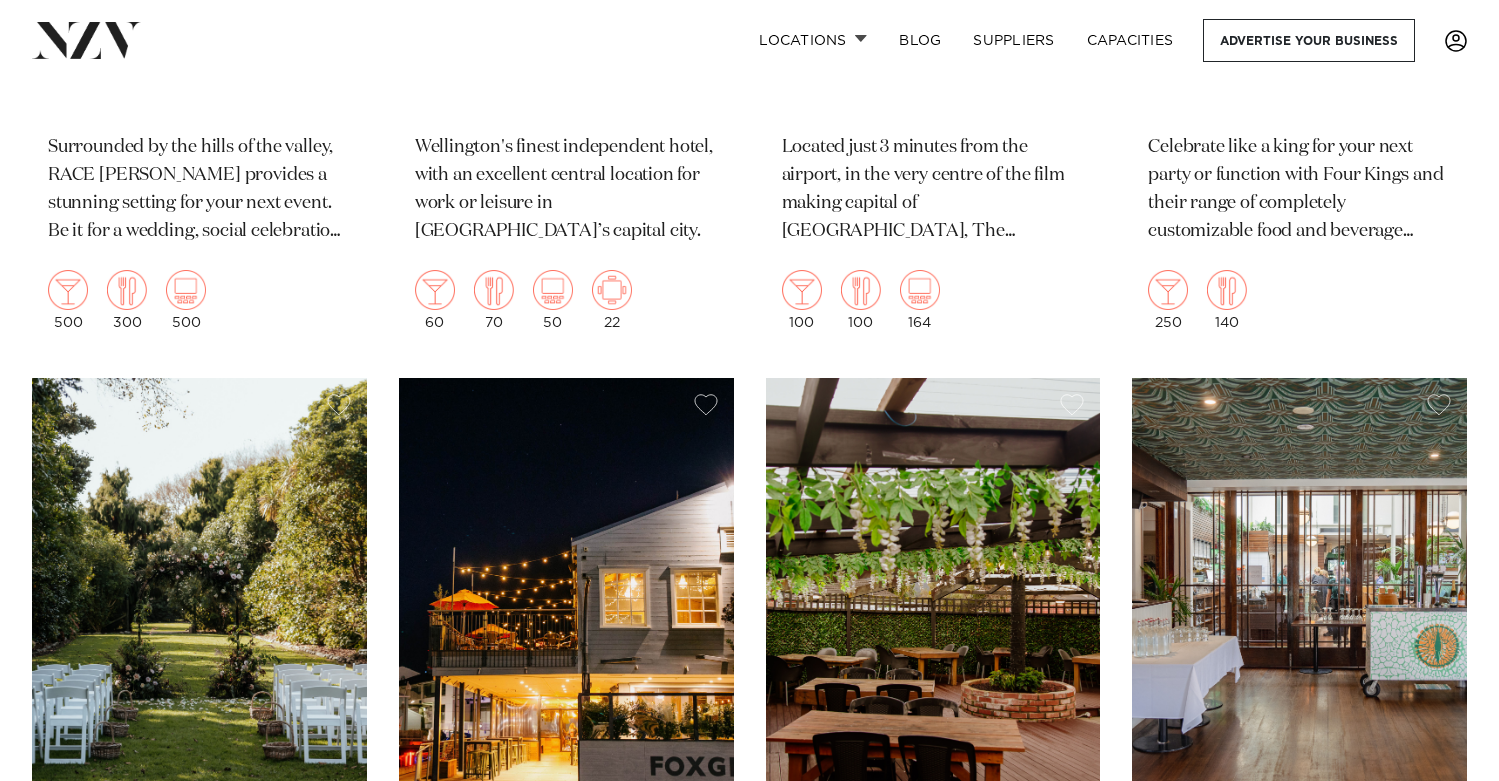 scroll, scrollTop: 7786, scrollLeft: 0, axis: vertical 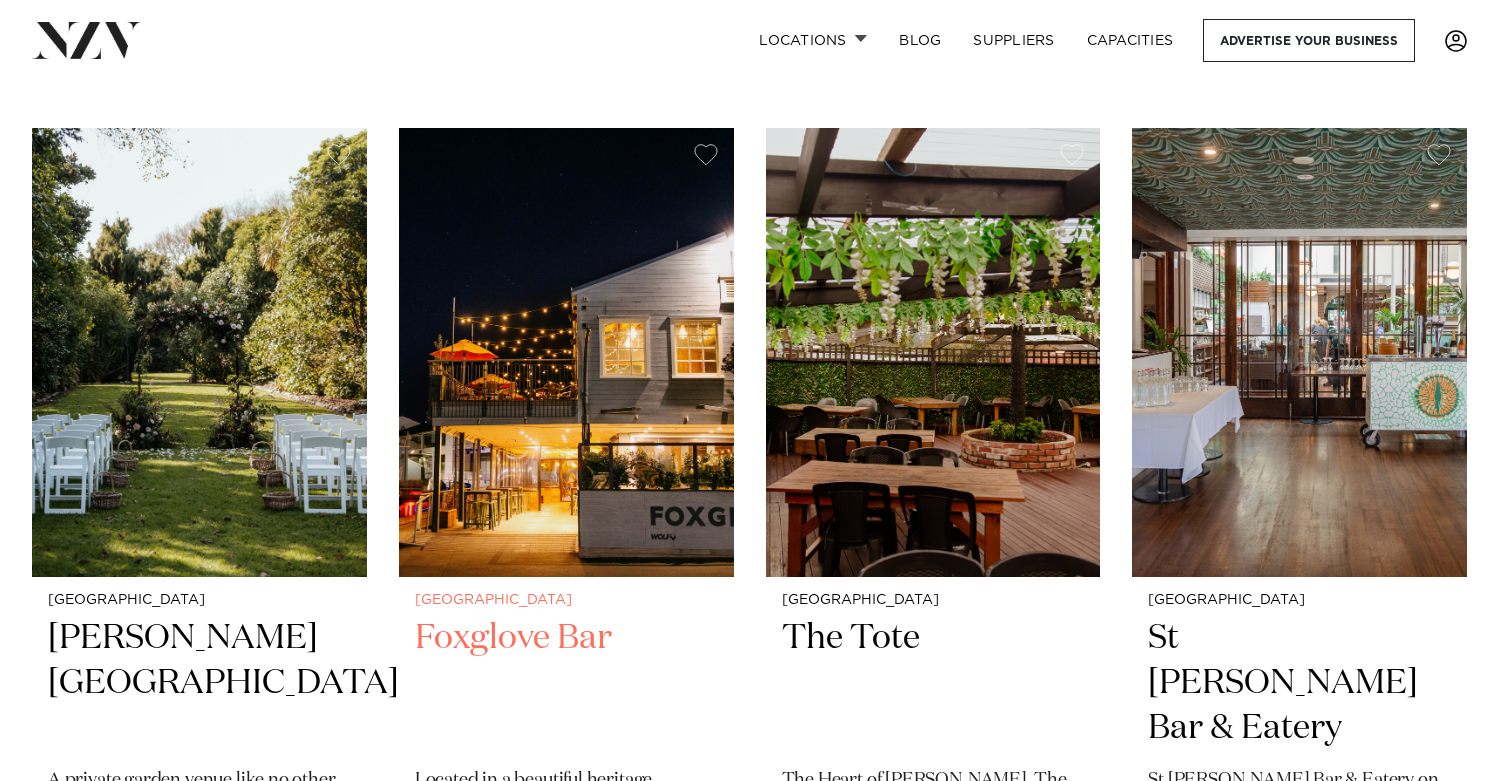 click at bounding box center (566, 352) 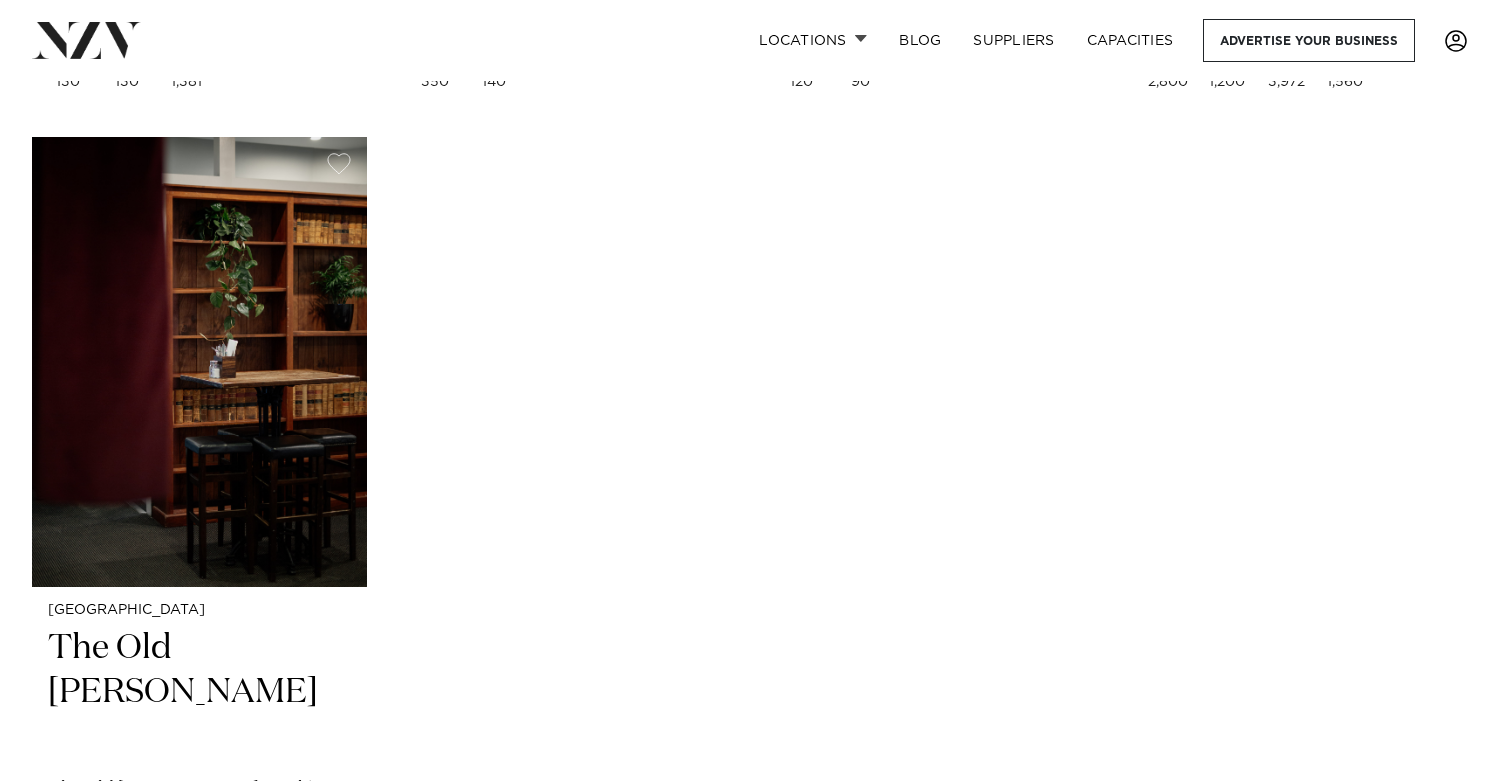 scroll, scrollTop: 9643, scrollLeft: 0, axis: vertical 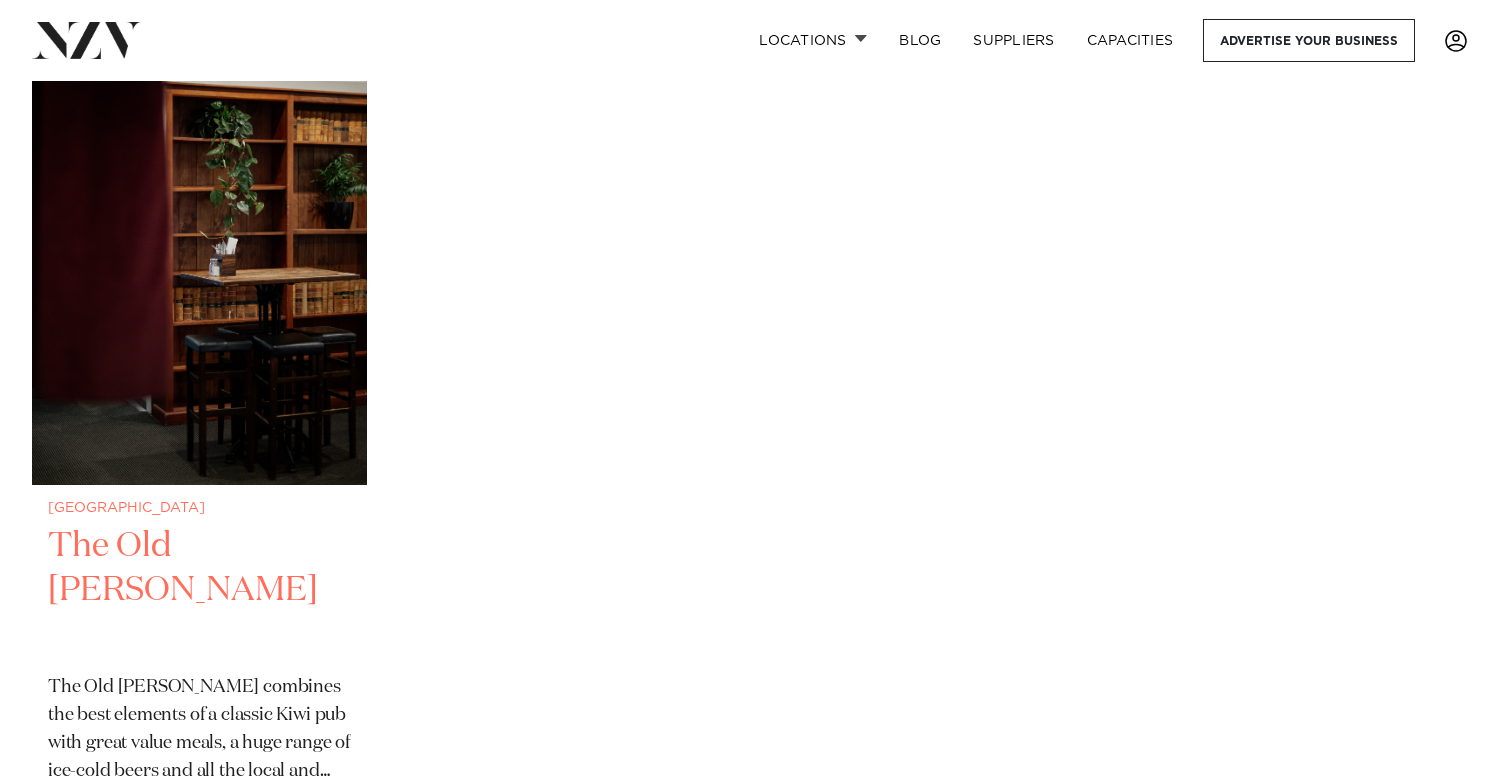 click at bounding box center [199, 259] 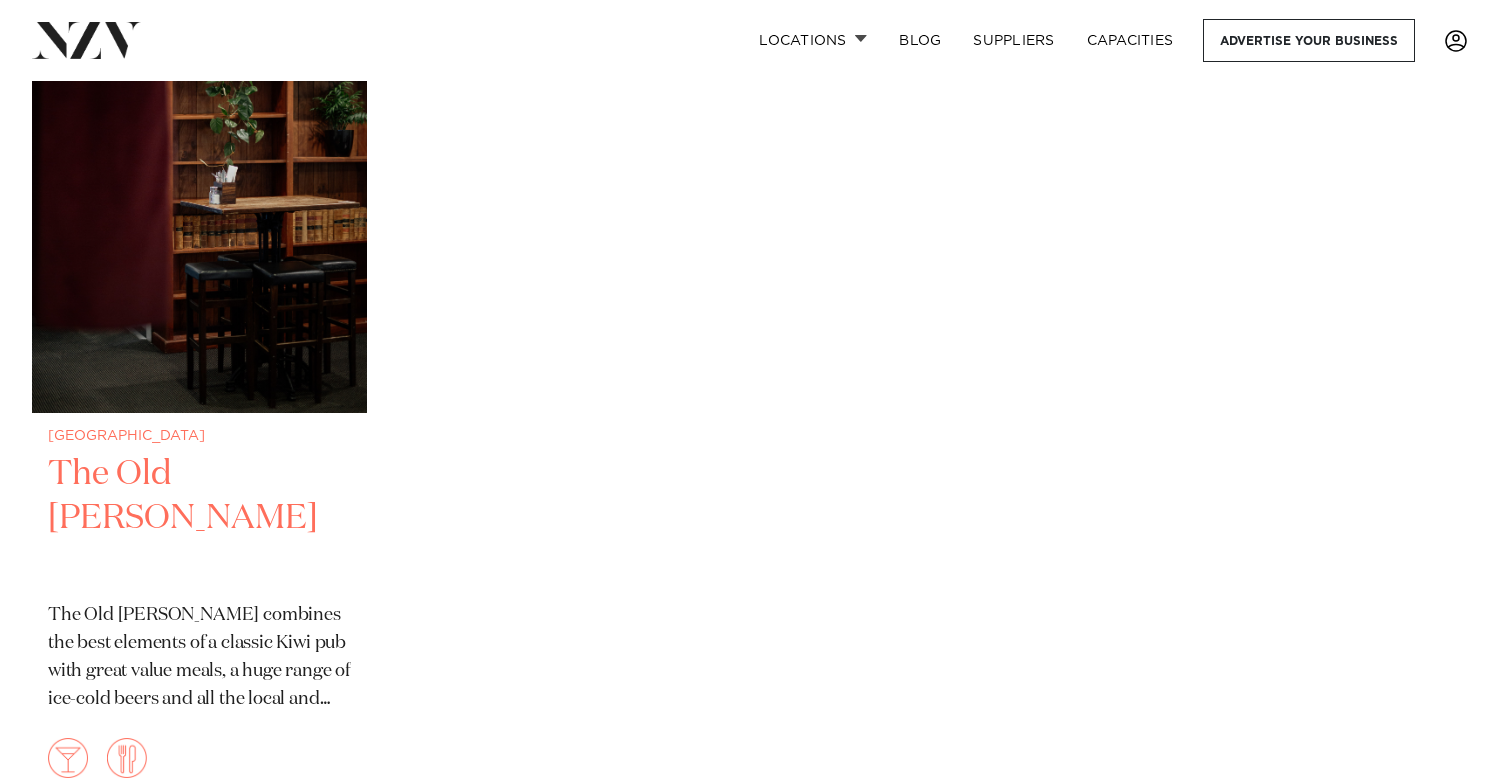 click at bounding box center [199, 187] 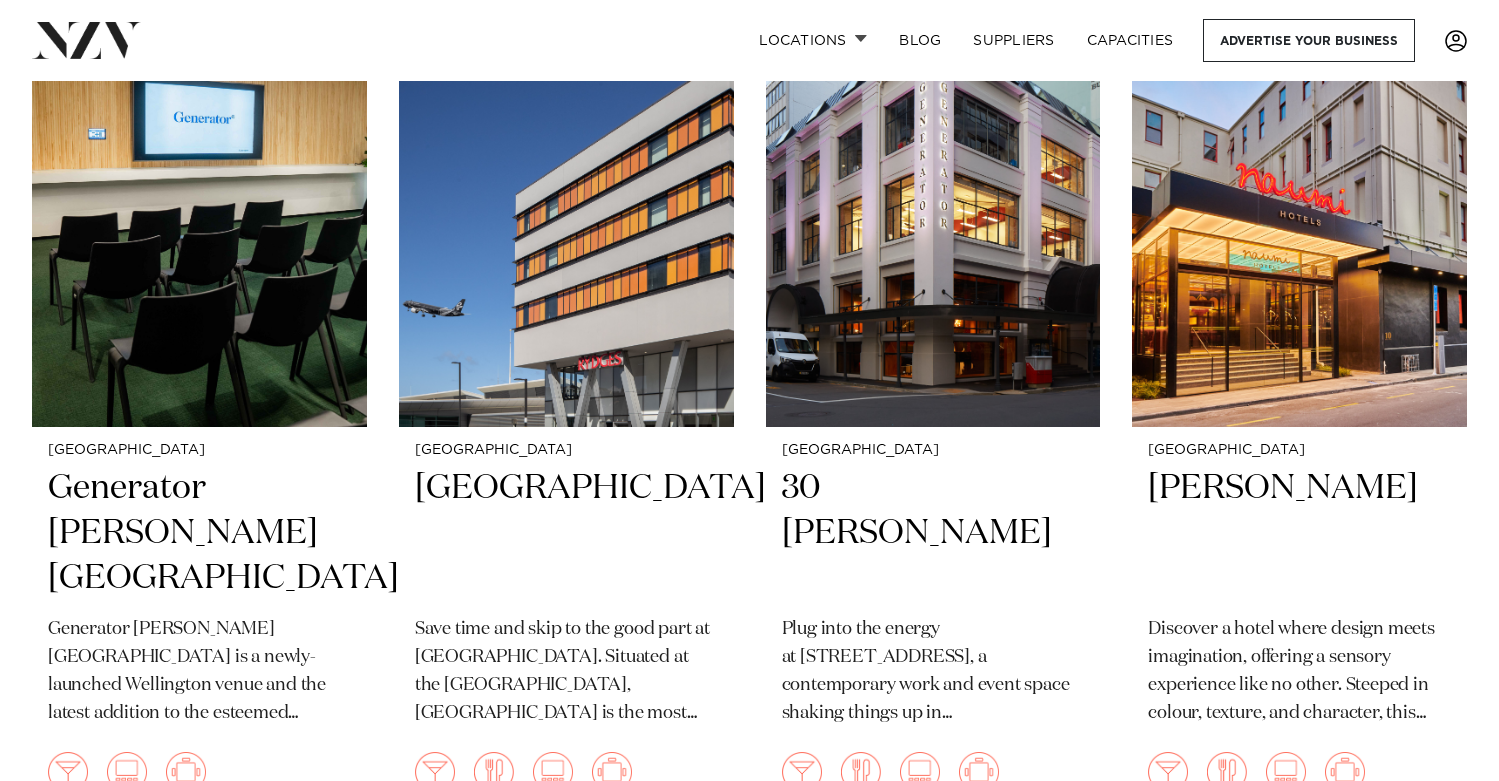 scroll, scrollTop: 1762, scrollLeft: 0, axis: vertical 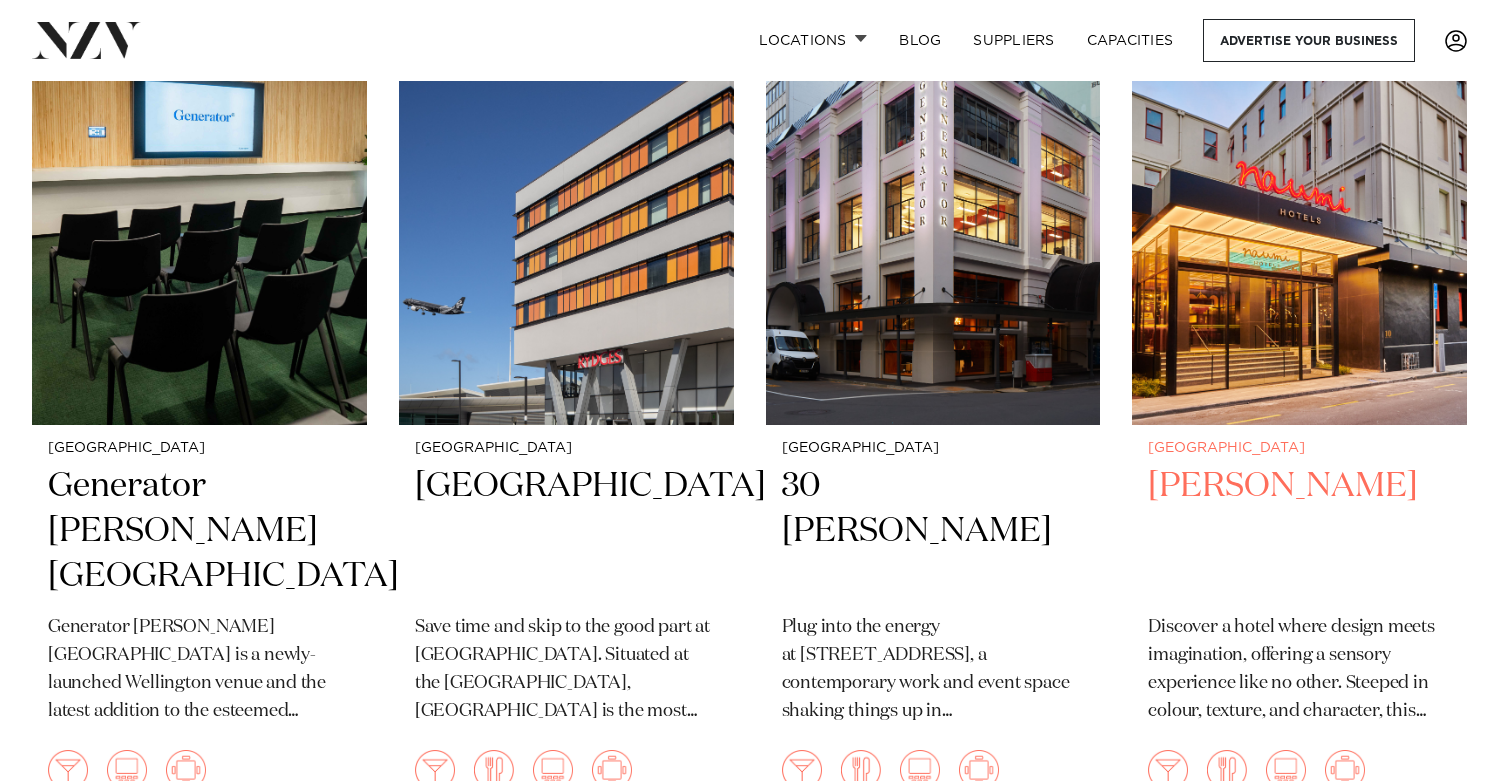 click at bounding box center [1299, 200] 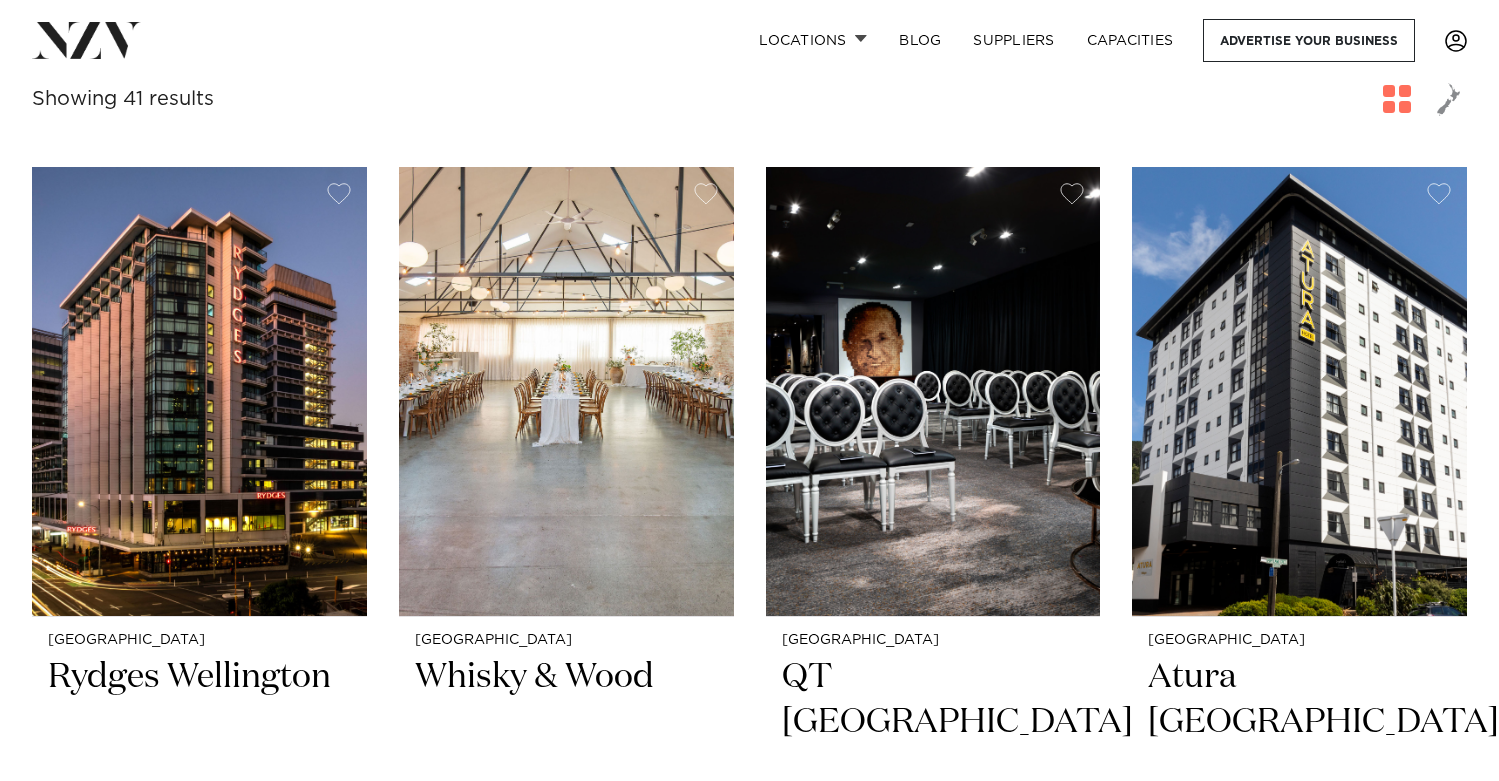 scroll, scrollTop: 868, scrollLeft: 0, axis: vertical 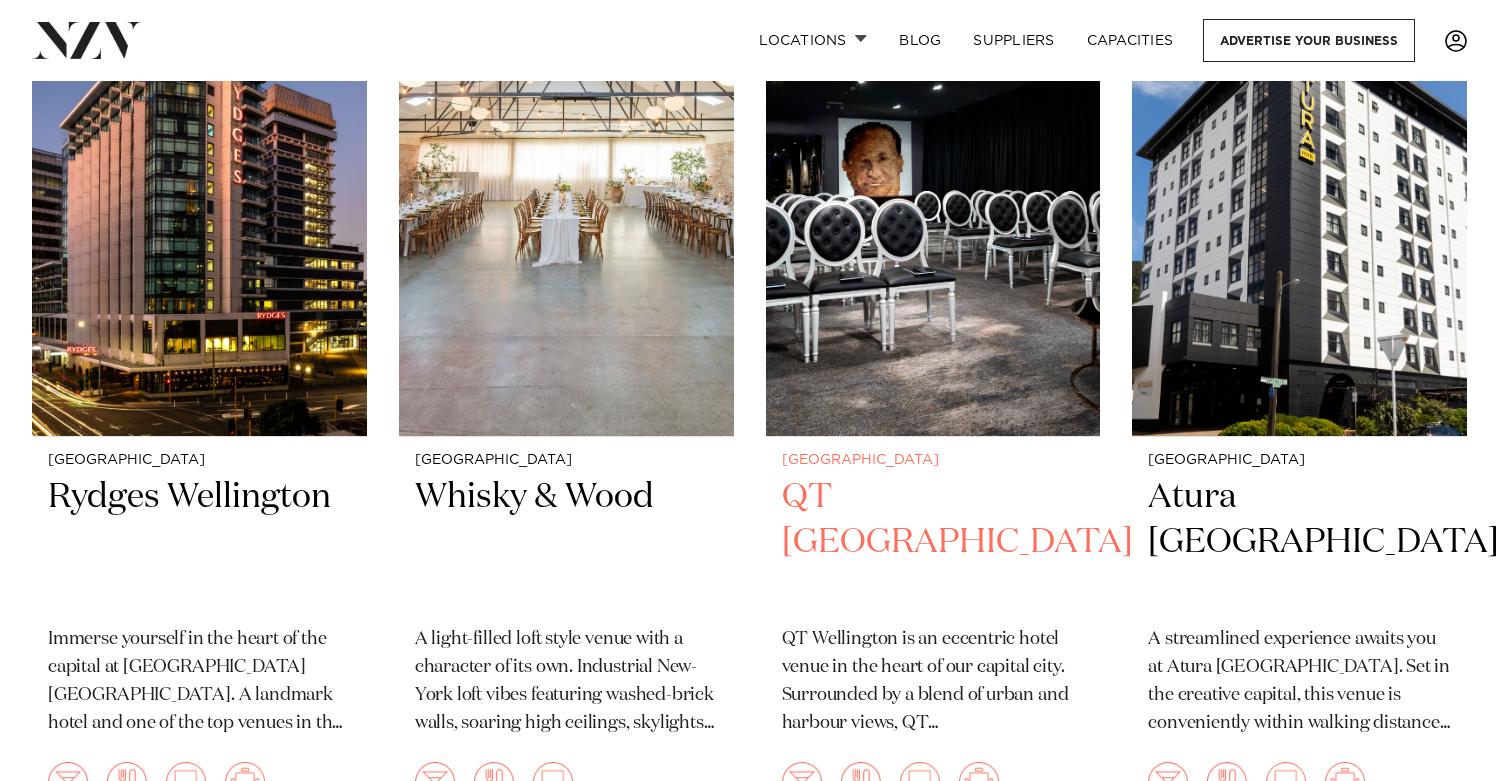 click at bounding box center [933, 211] 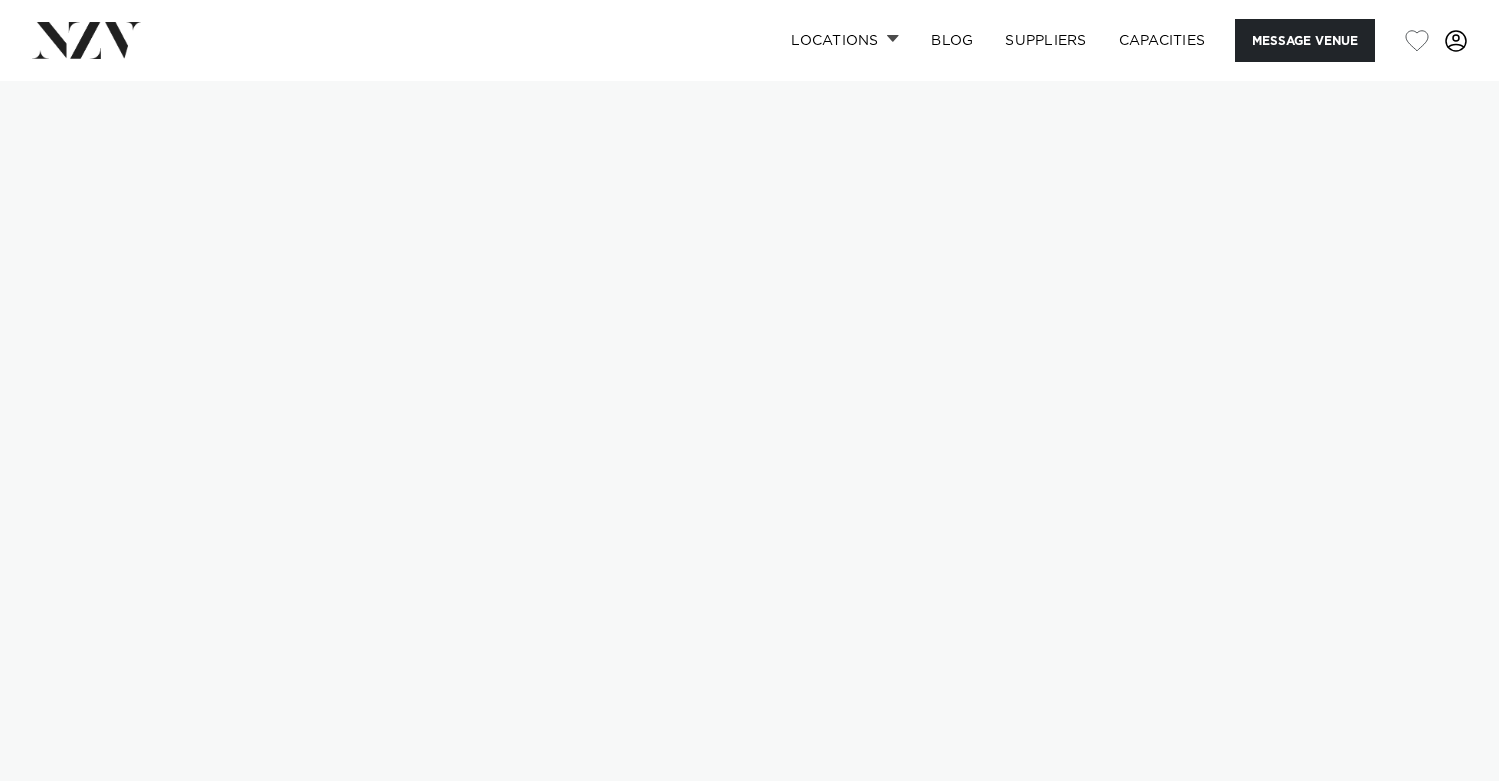 scroll, scrollTop: 0, scrollLeft: 0, axis: both 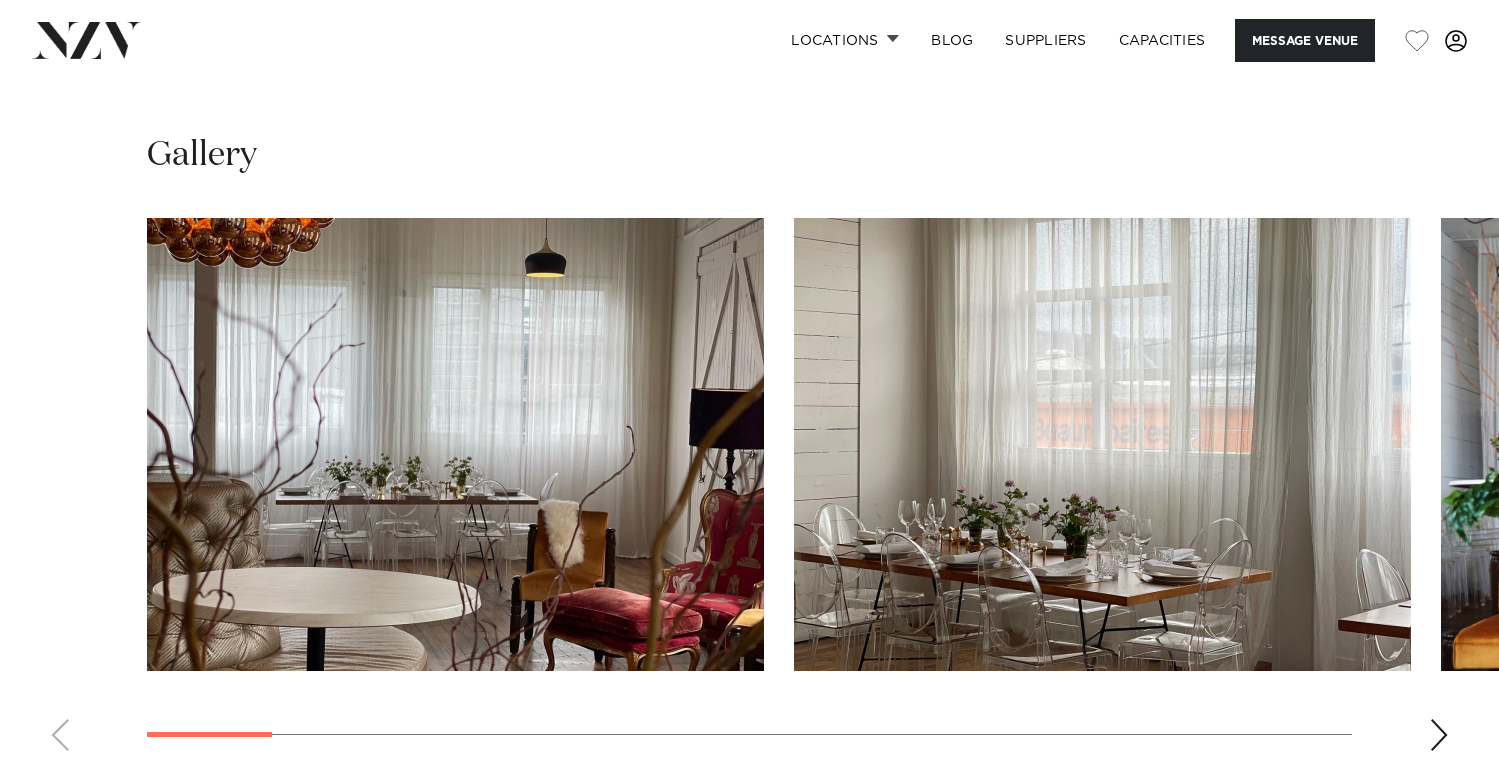 click at bounding box center [1439, 735] 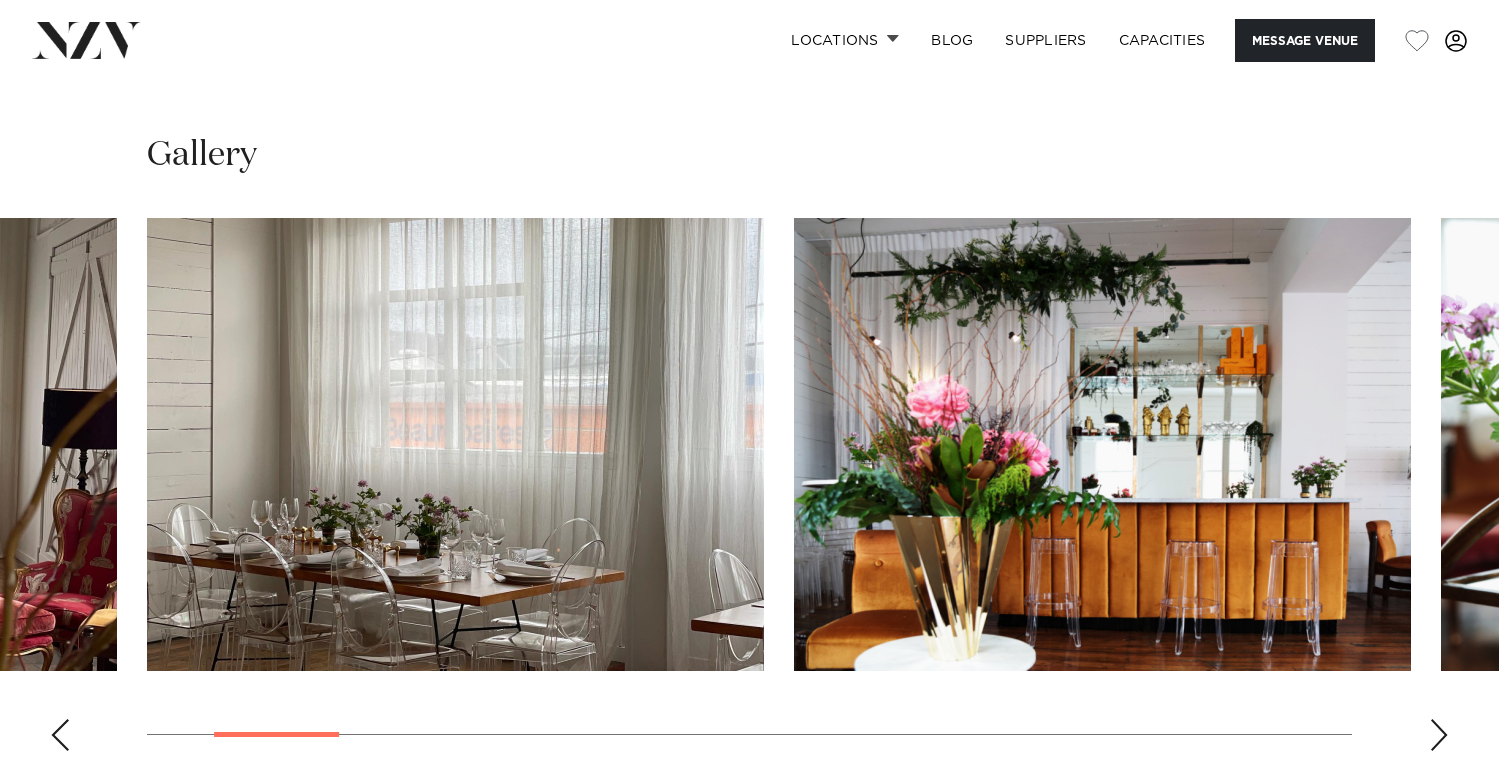 click at bounding box center [1439, 735] 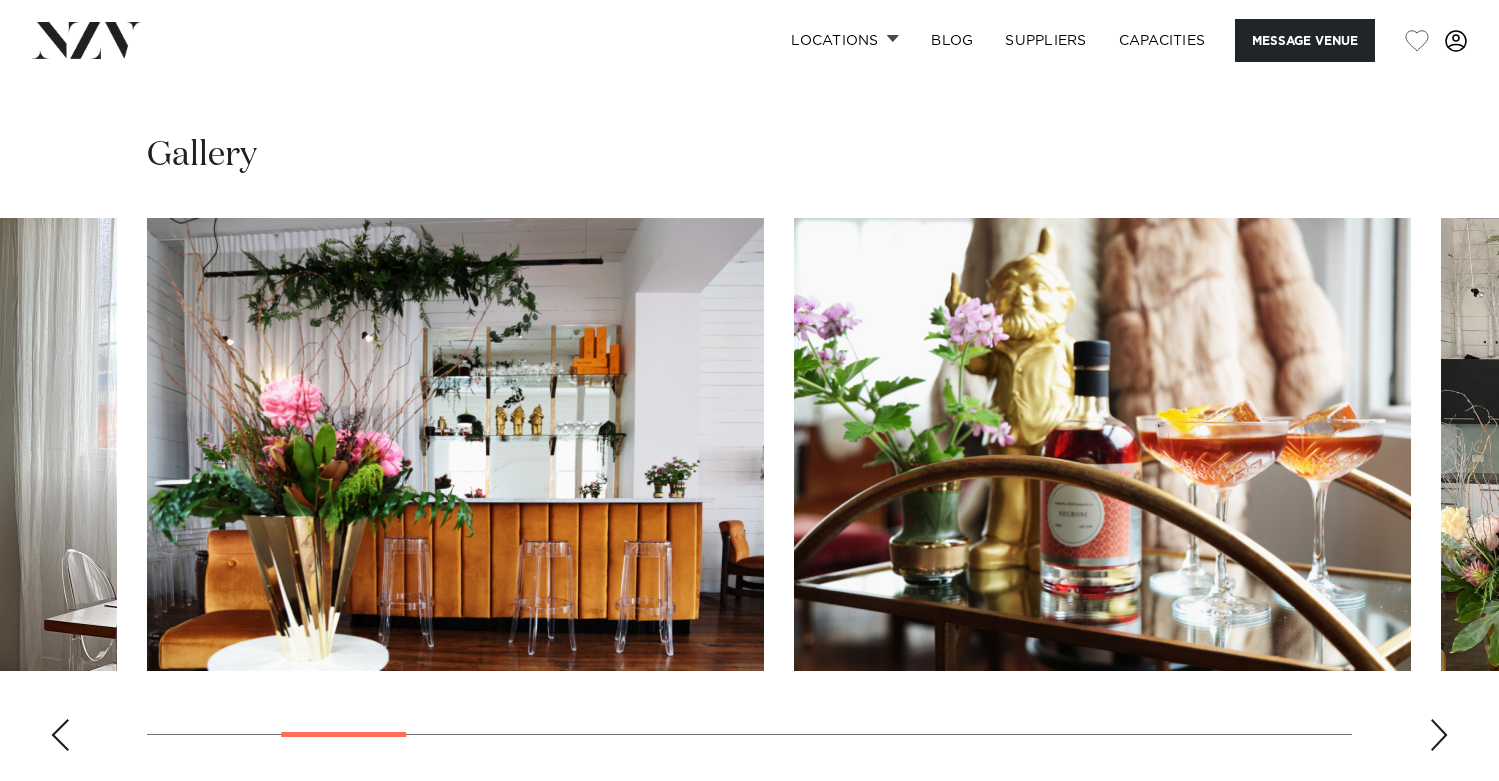 click at bounding box center (1439, 735) 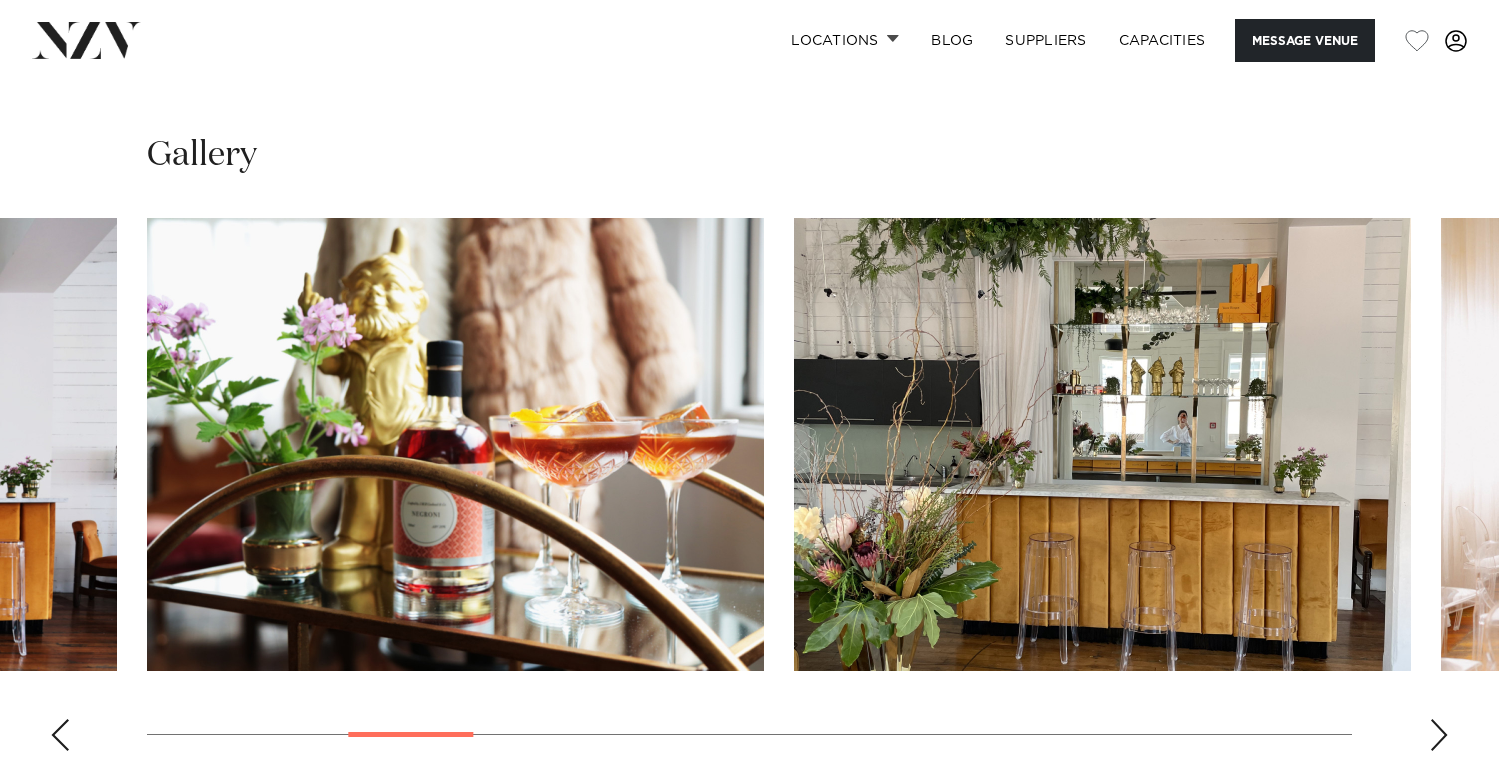 click at bounding box center (1439, 735) 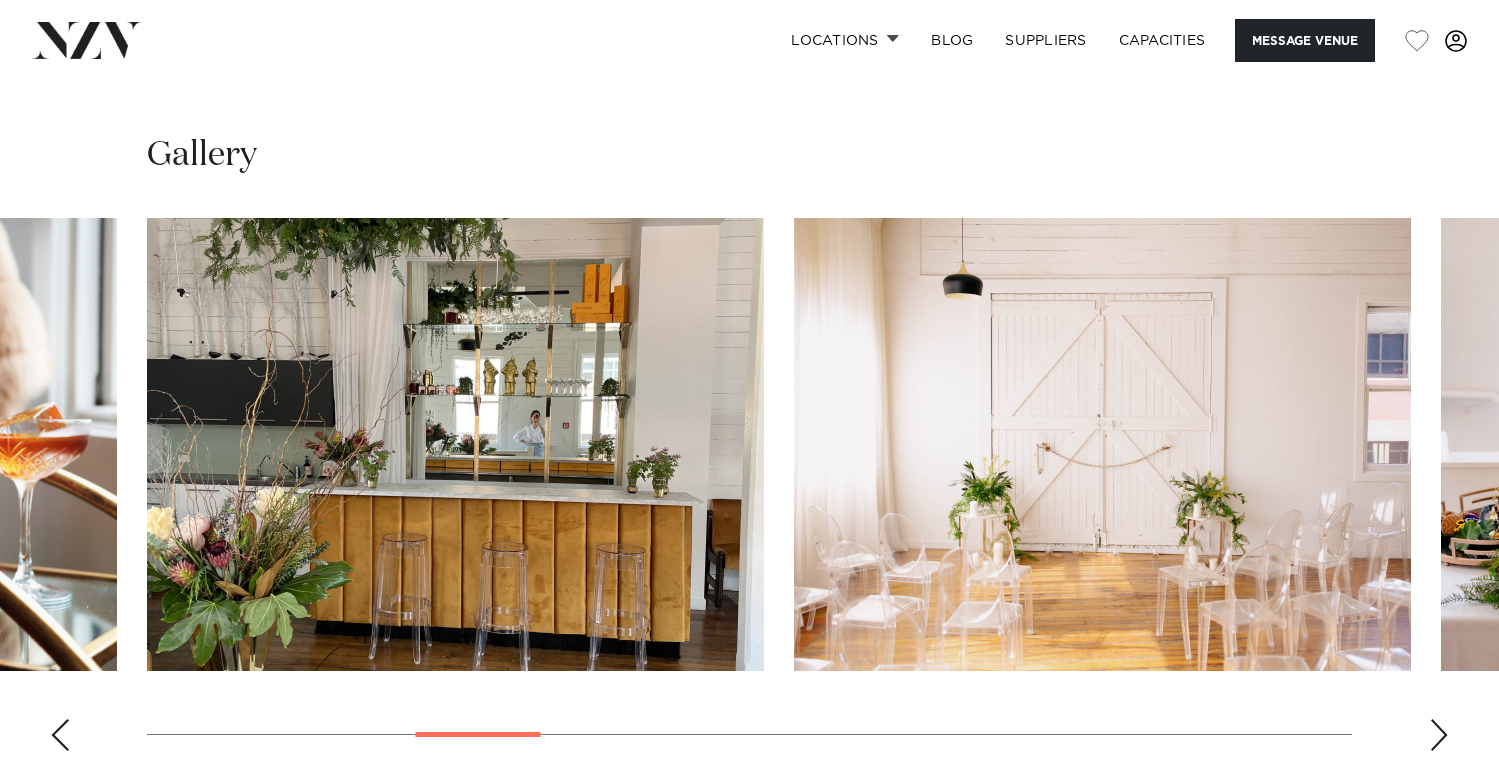 click at bounding box center (1439, 735) 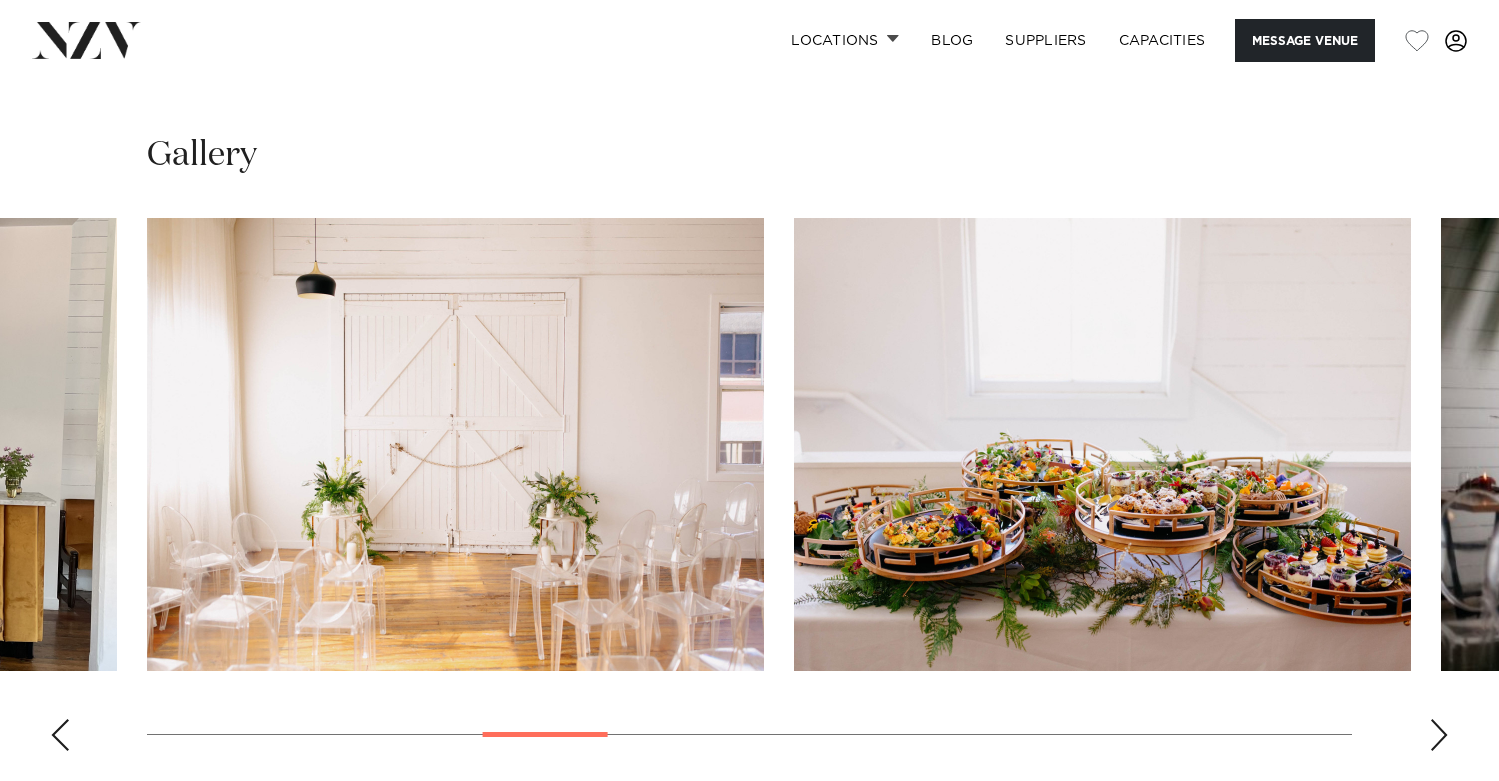 click at bounding box center [1439, 735] 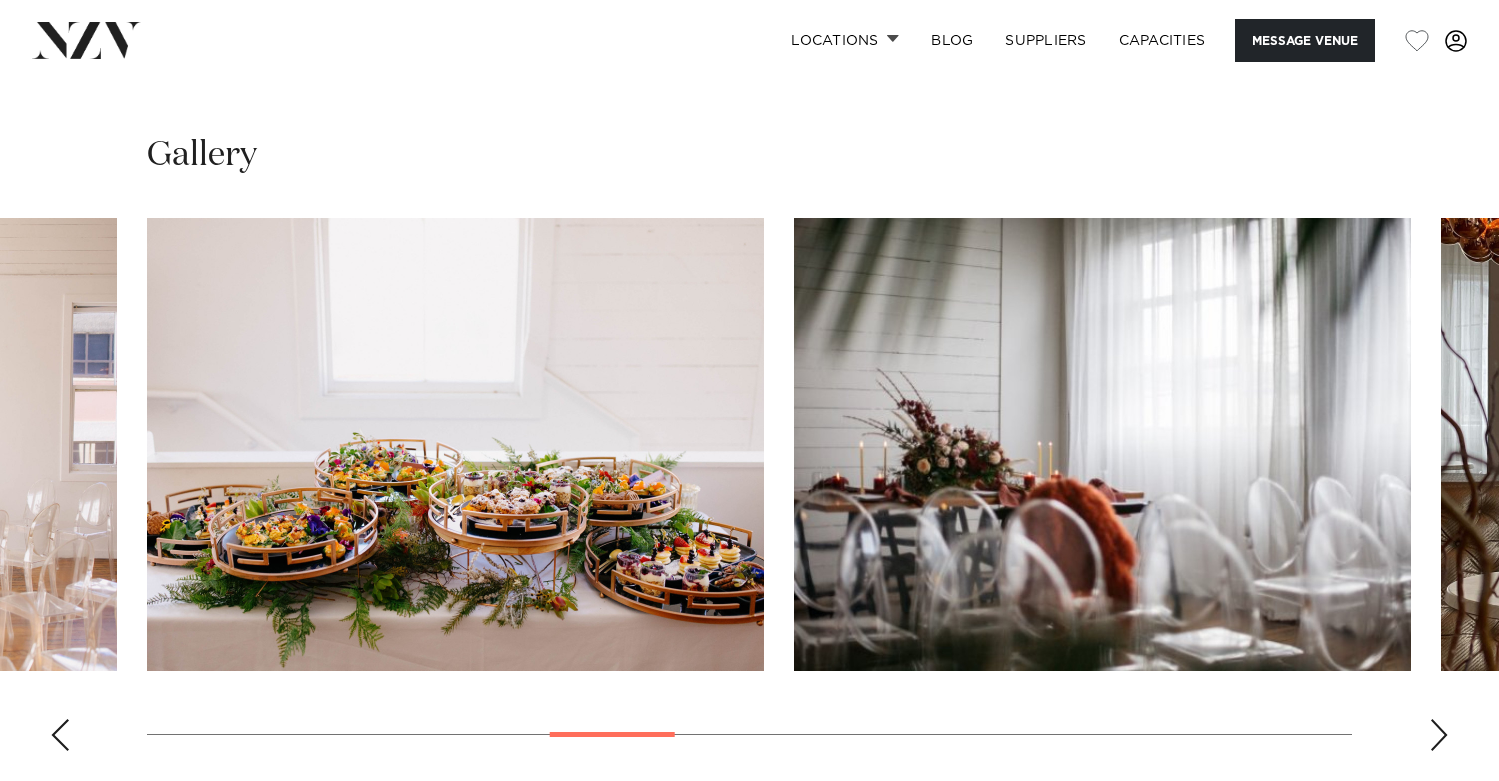 click at bounding box center (1439, 735) 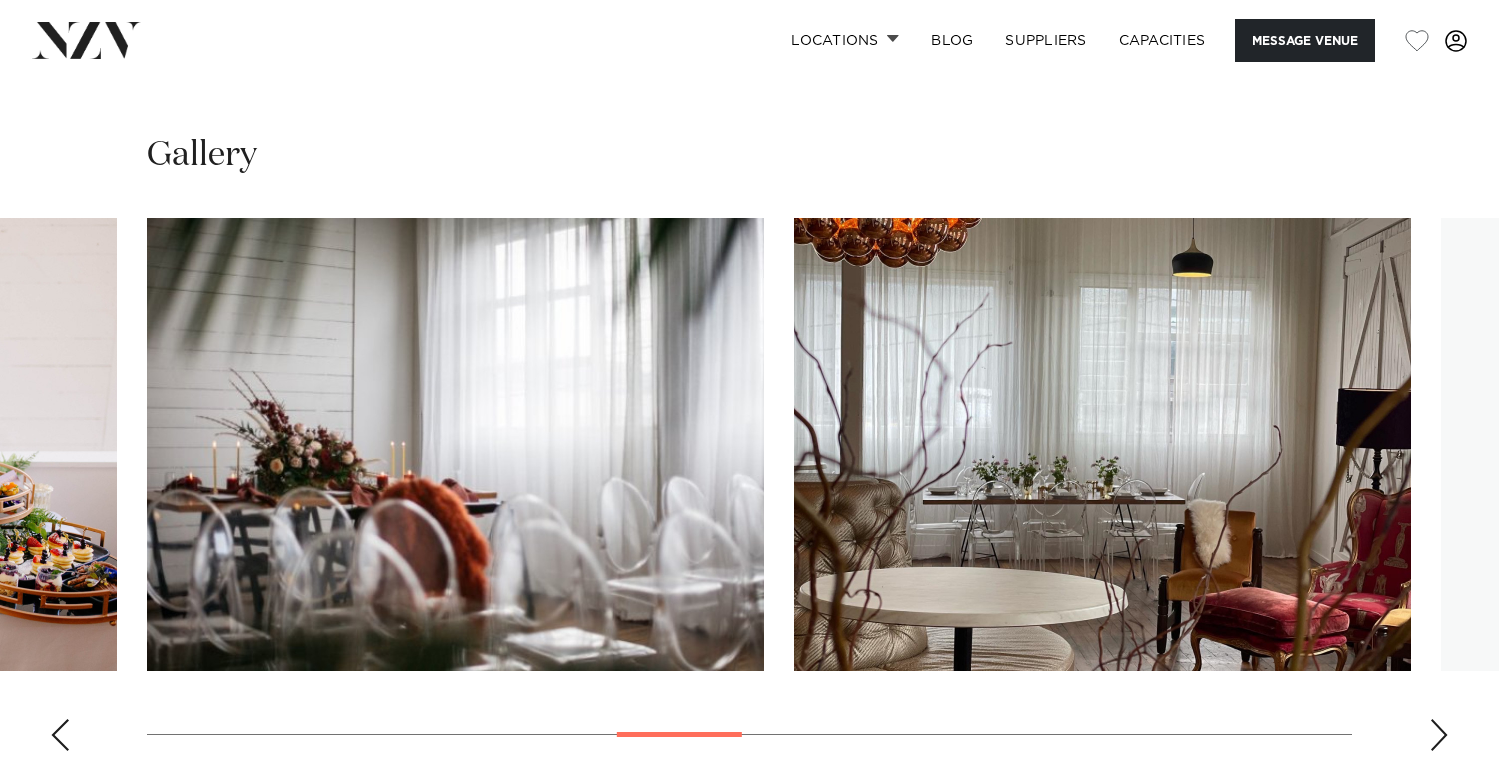 click at bounding box center [1439, 735] 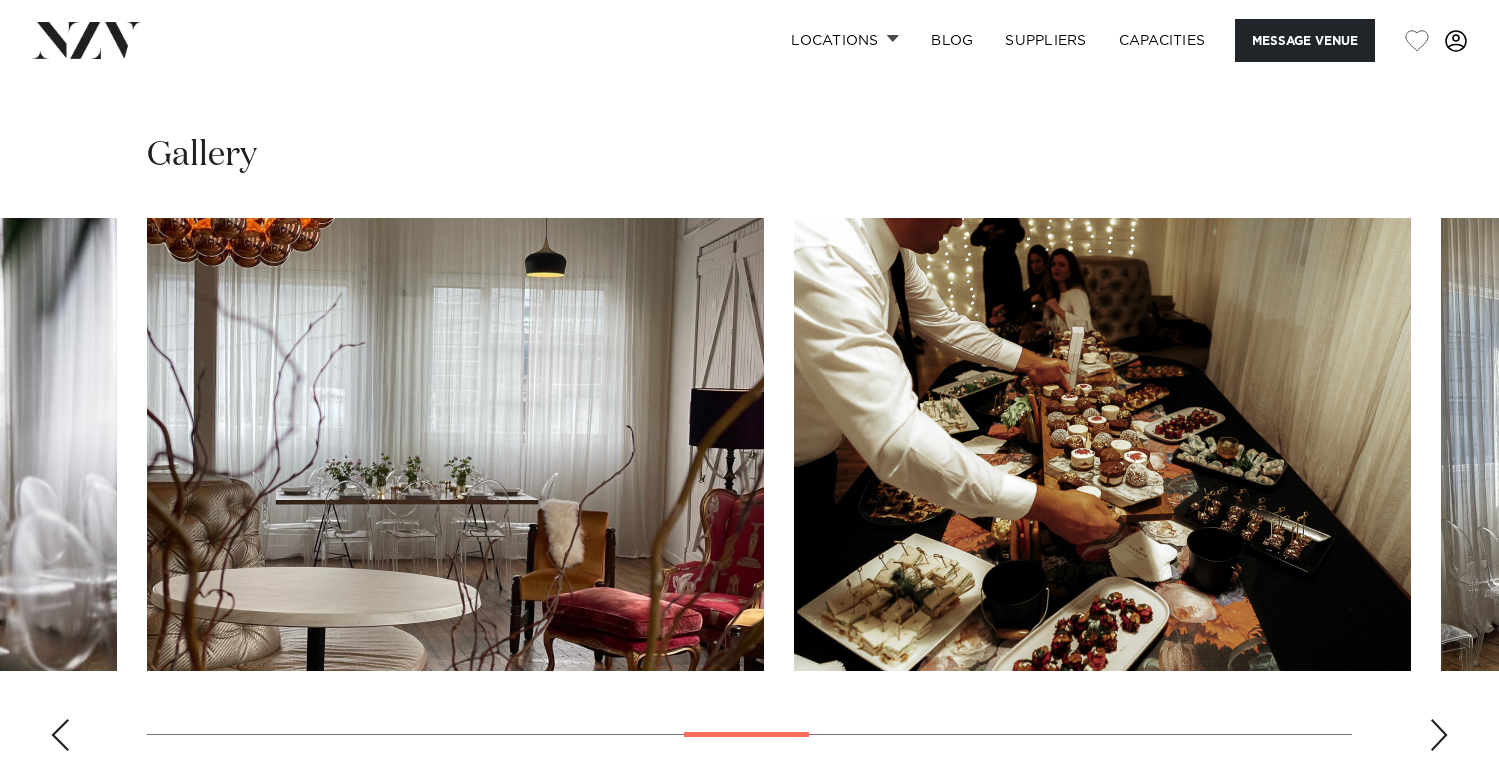 click at bounding box center [1439, 735] 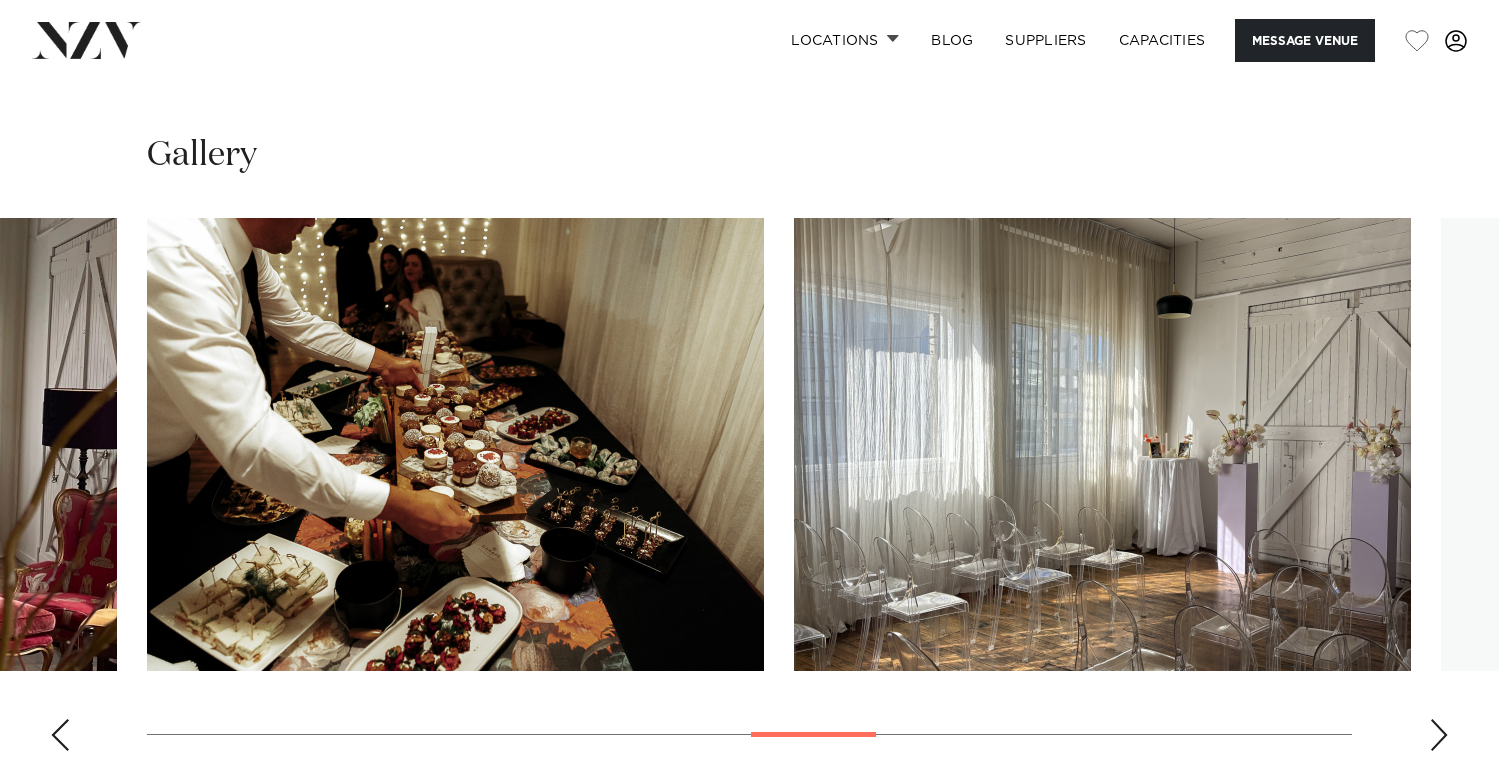 click at bounding box center (1439, 735) 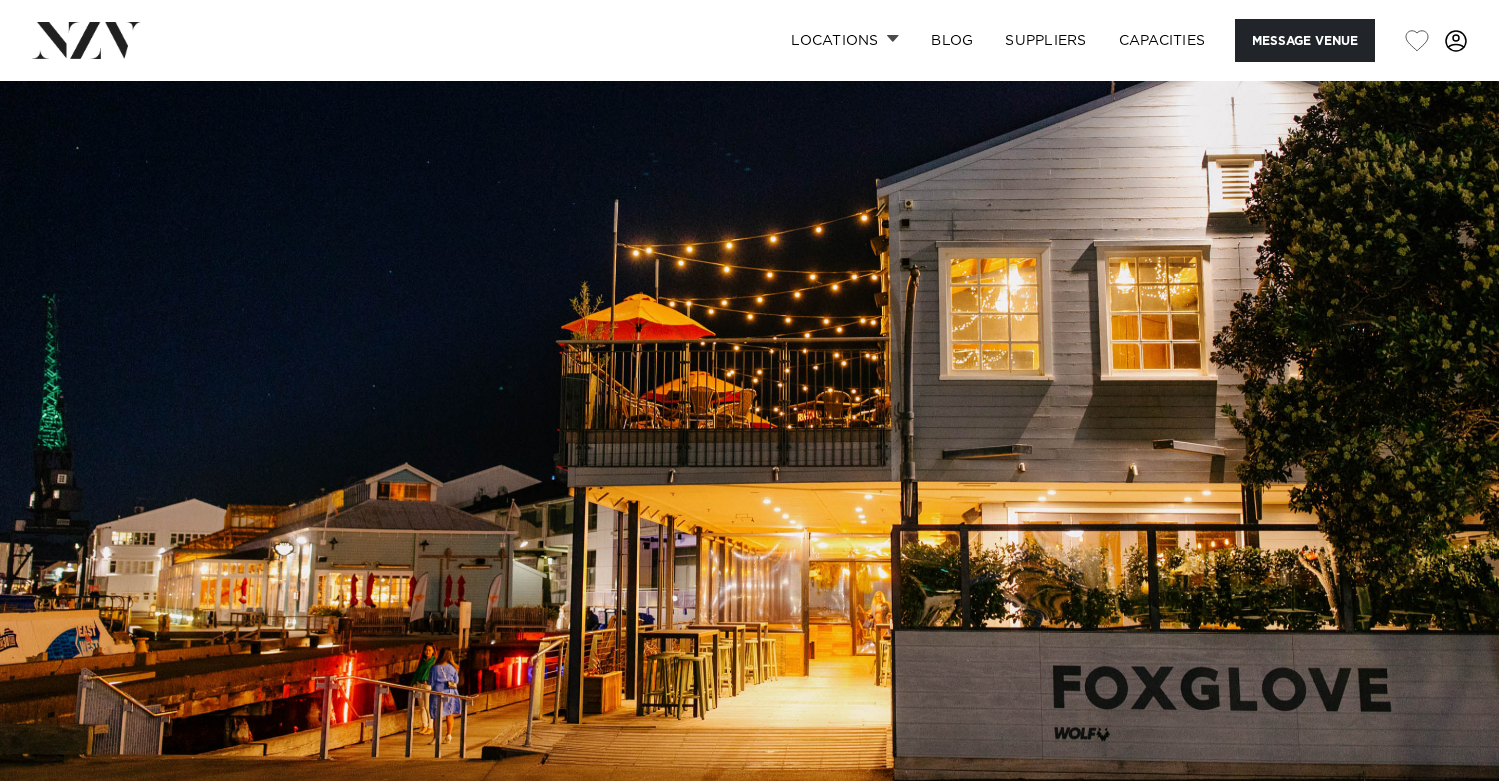 scroll, scrollTop: 0, scrollLeft: 0, axis: both 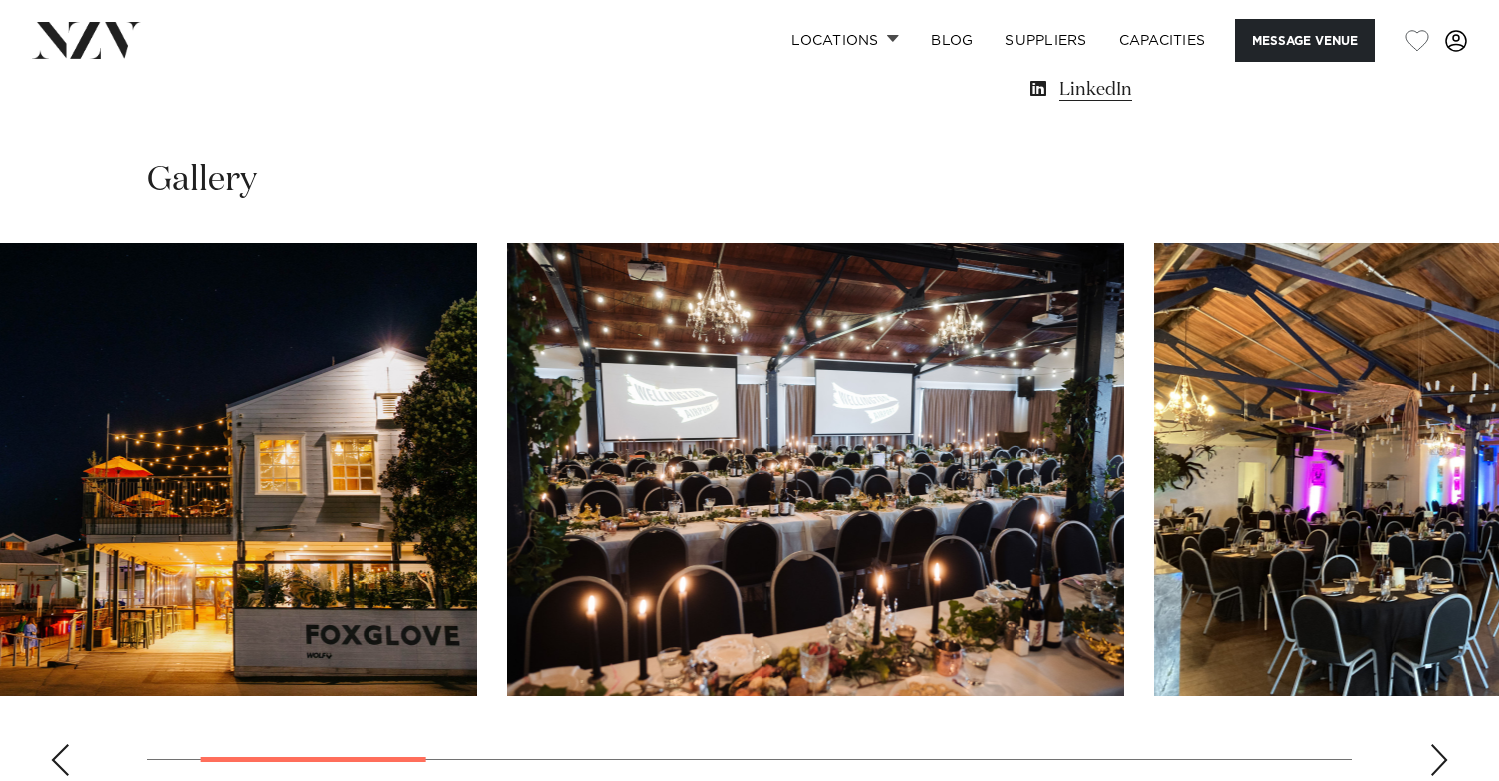 click at bounding box center [1462, 469] 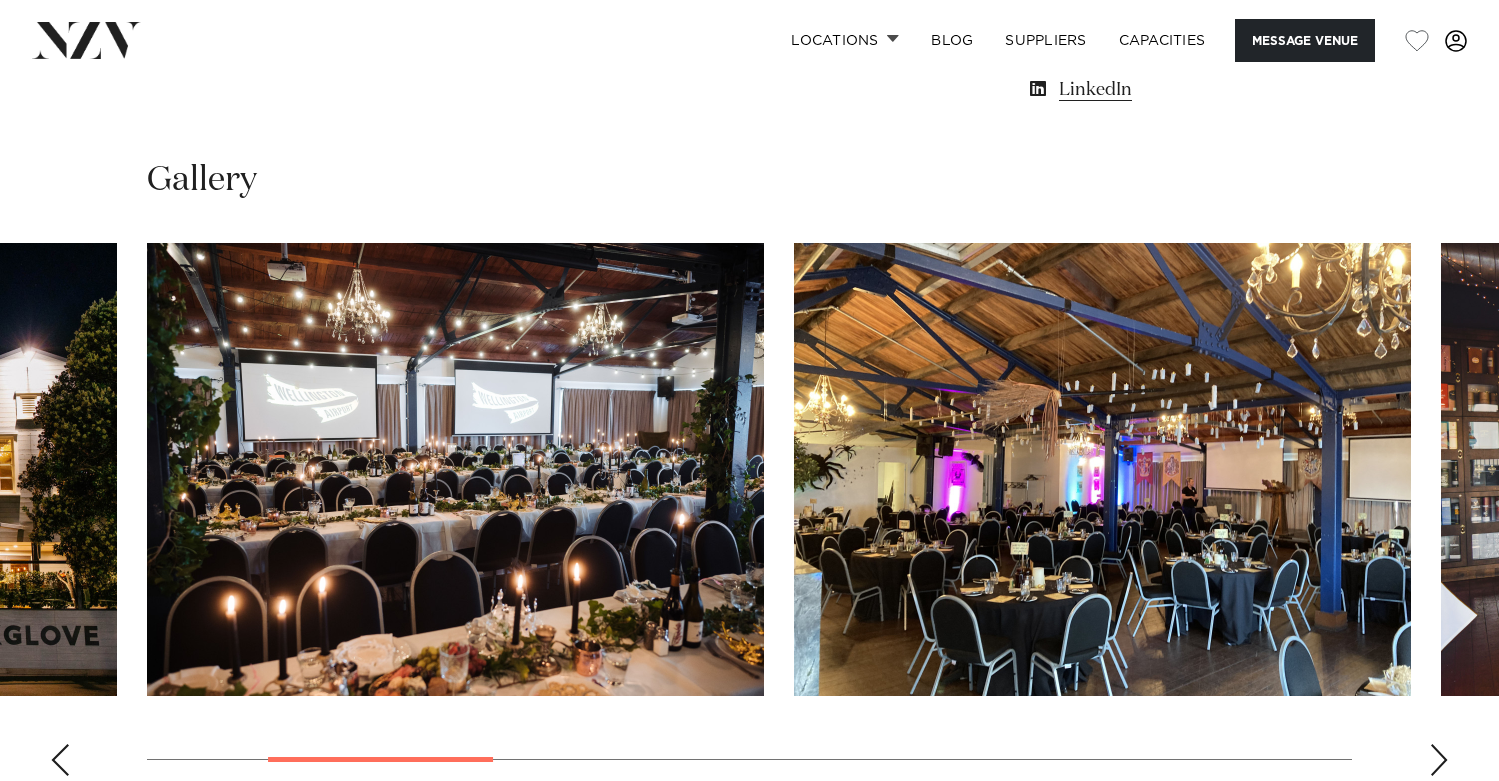 click at bounding box center [1102, 469] 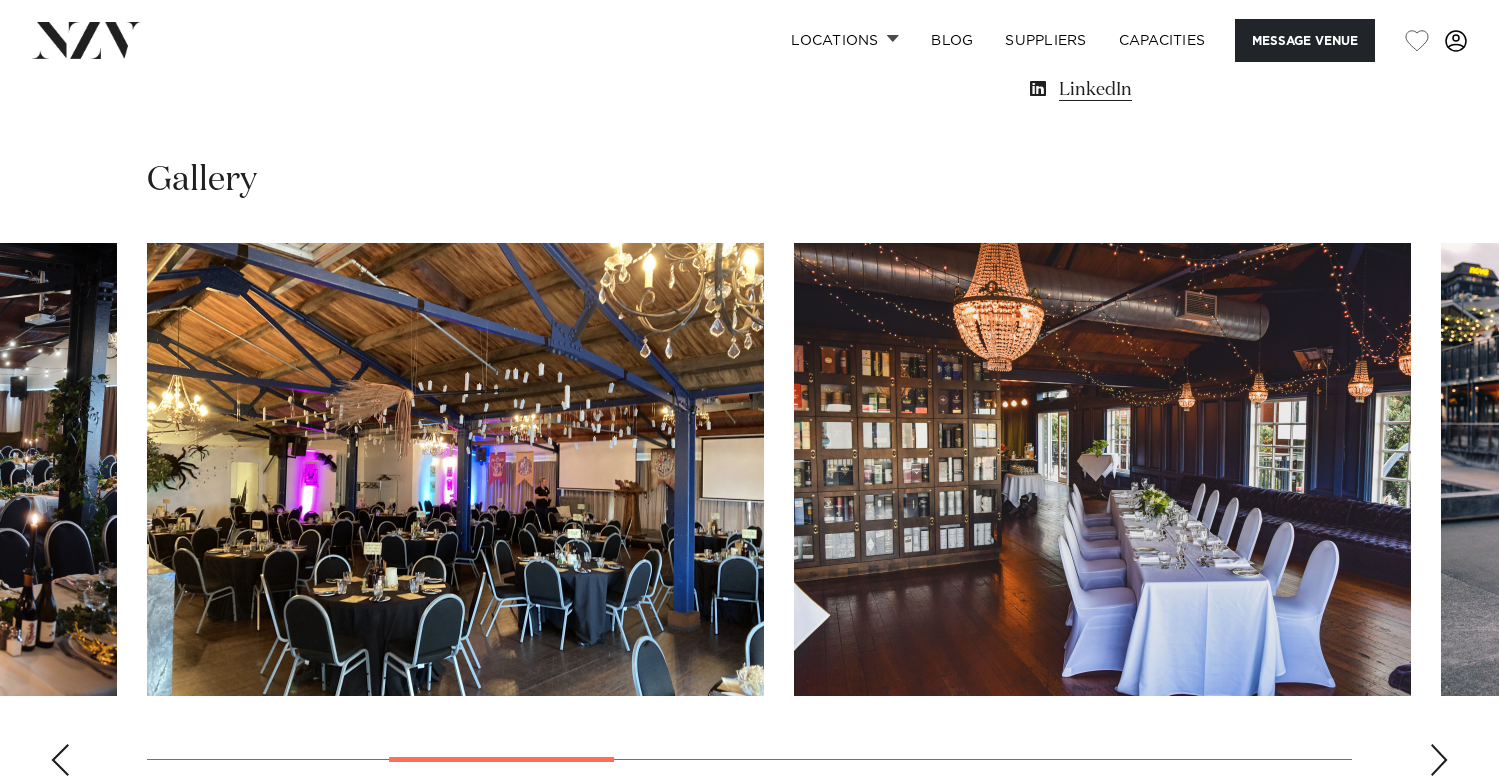 click at bounding box center [1102, 469] 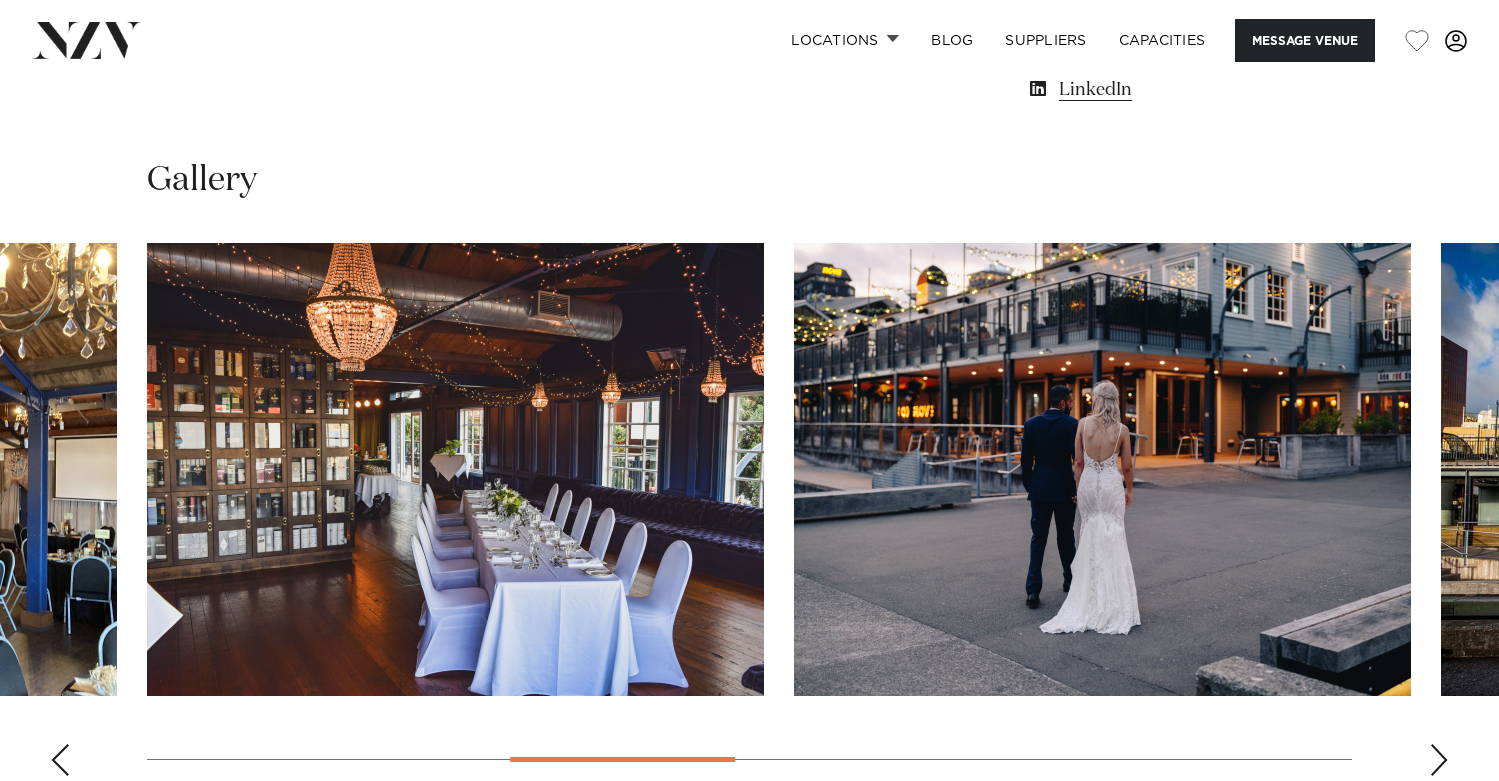 click at bounding box center [1102, 469] 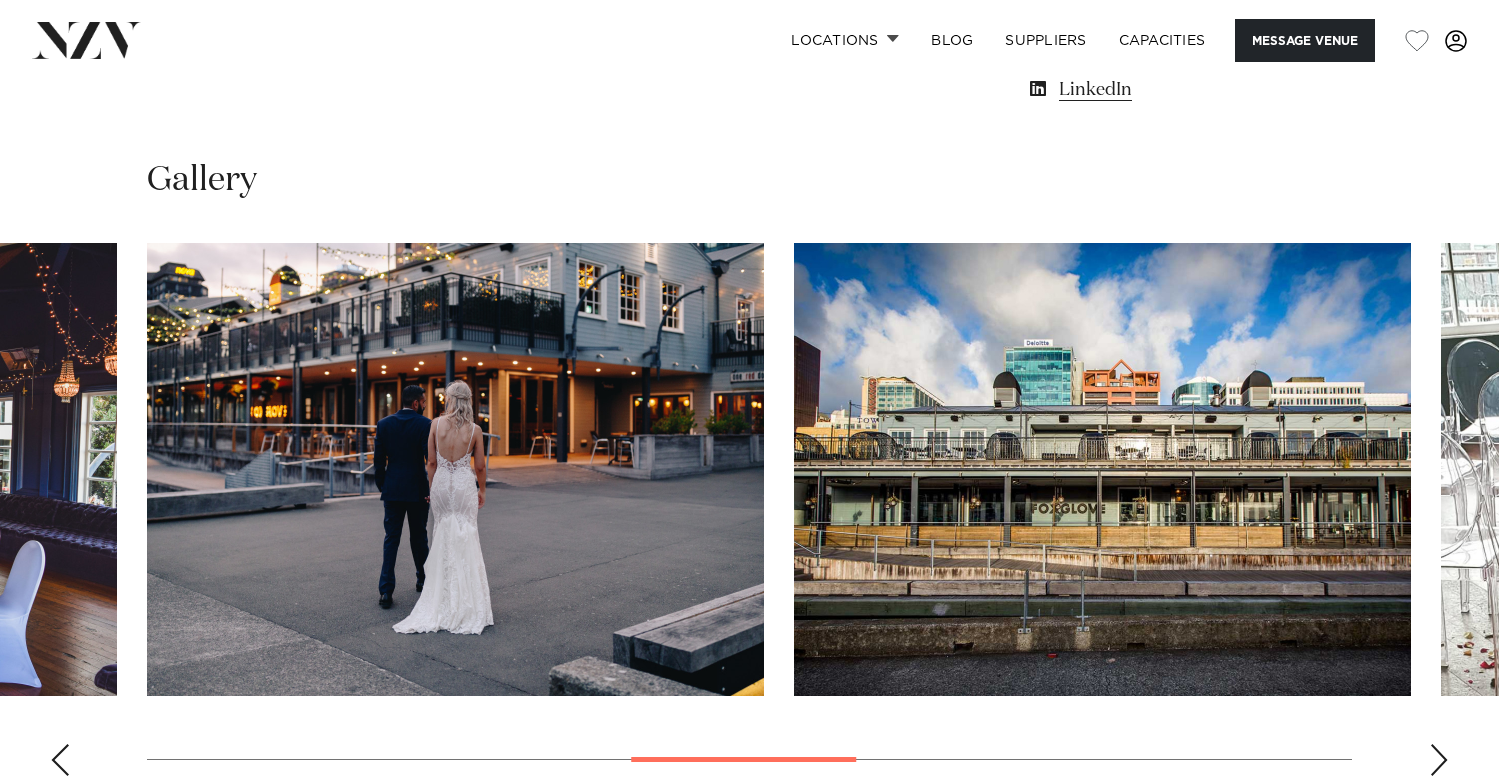 click at bounding box center (1102, 469) 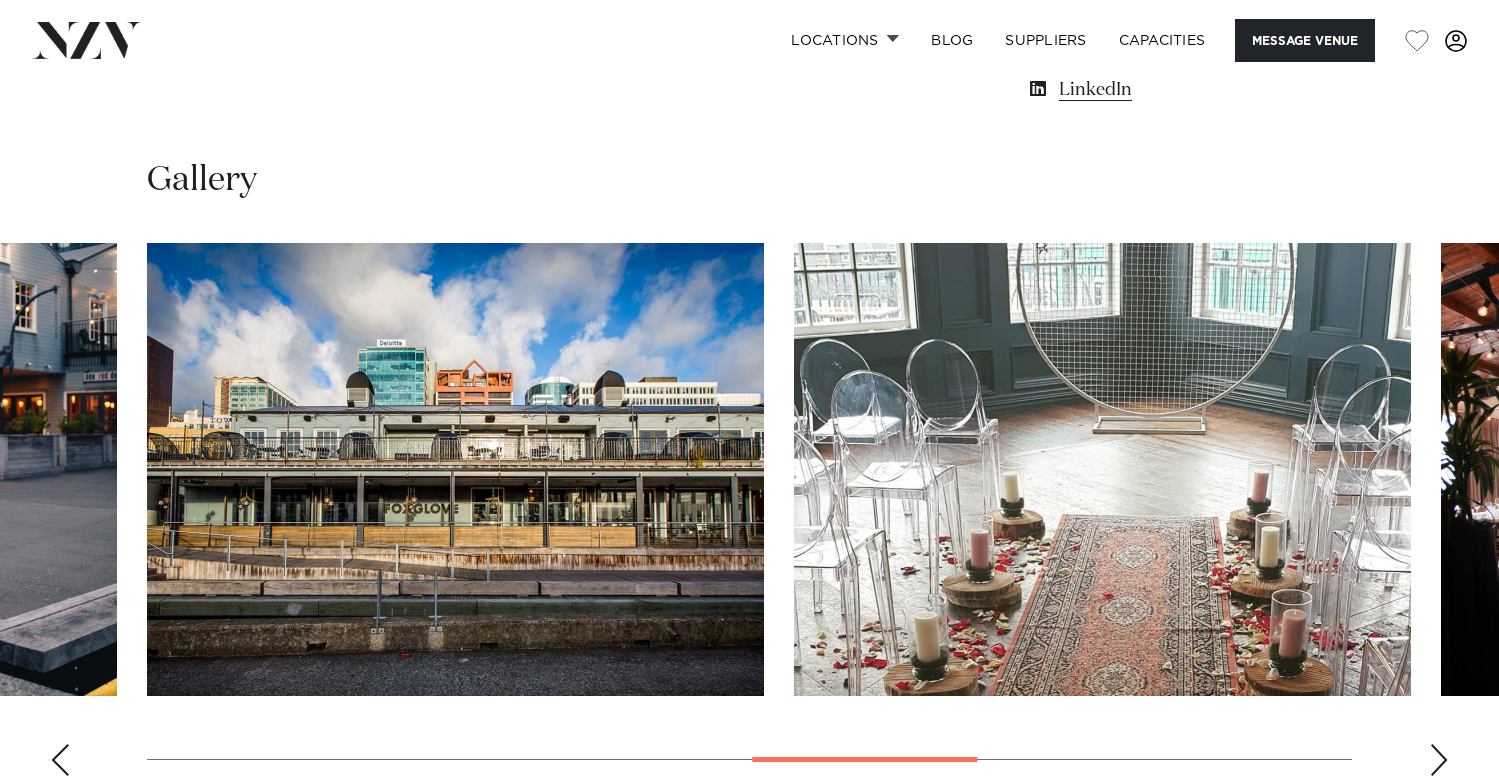 click at bounding box center (1102, 469) 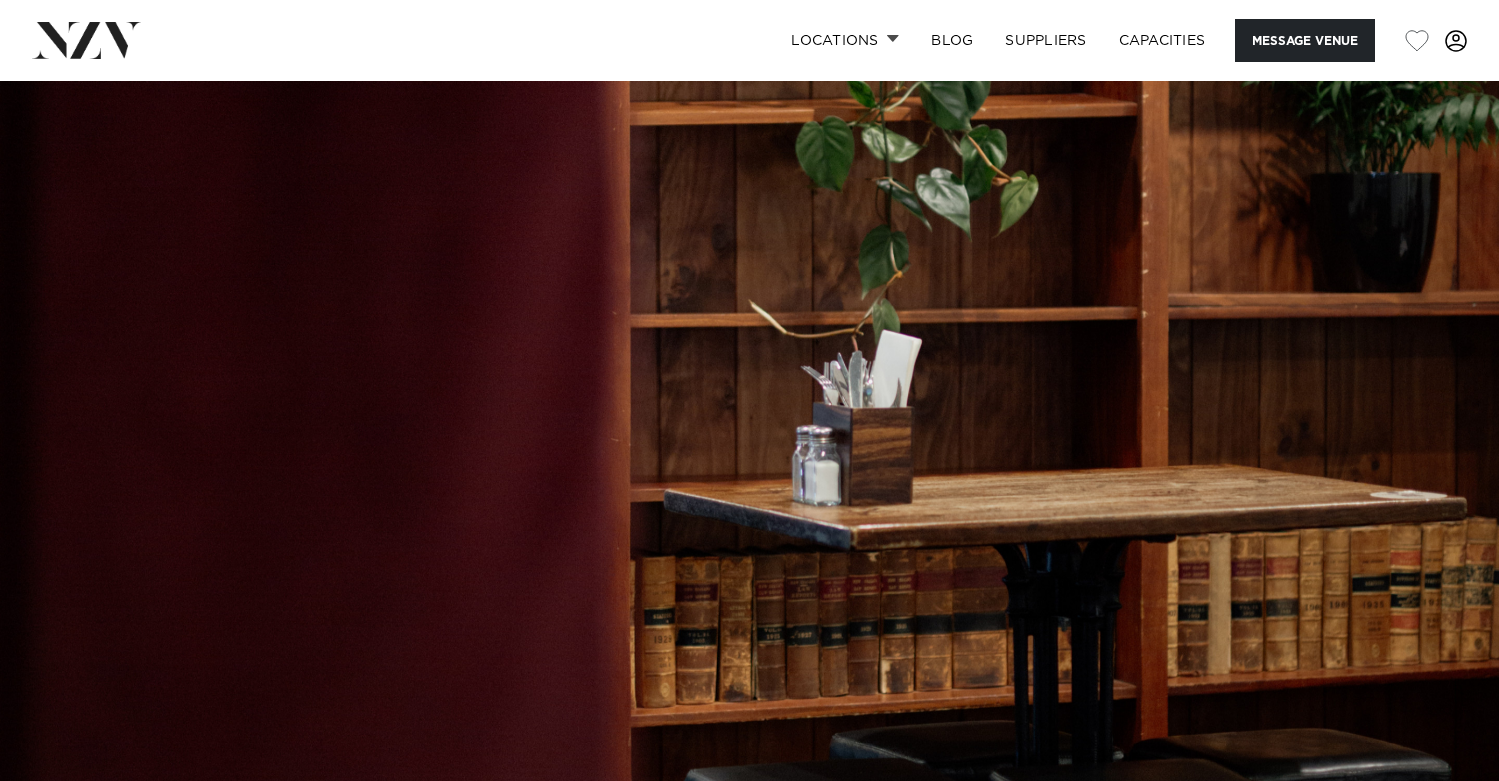 scroll, scrollTop: 0, scrollLeft: 0, axis: both 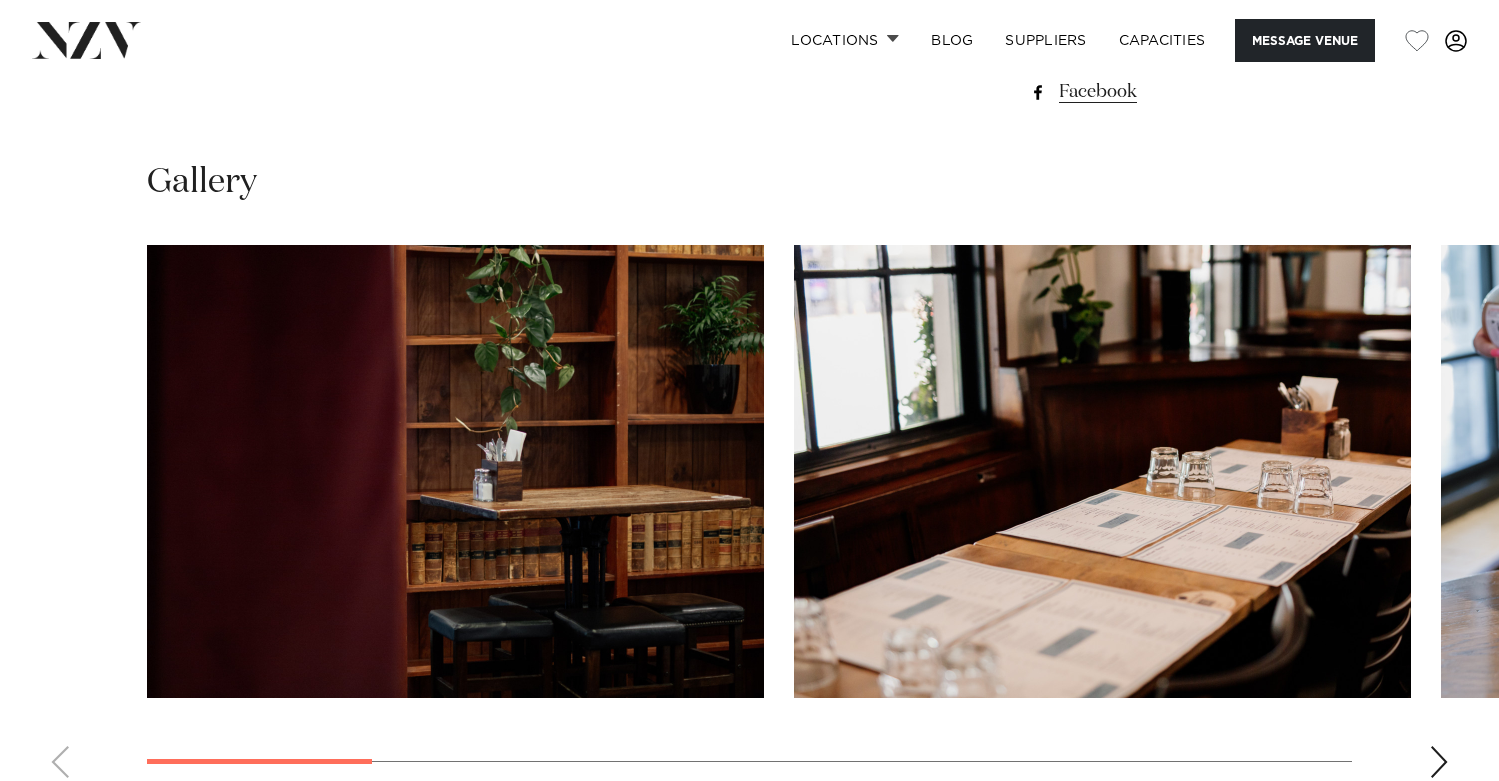 click at bounding box center [1439, 762] 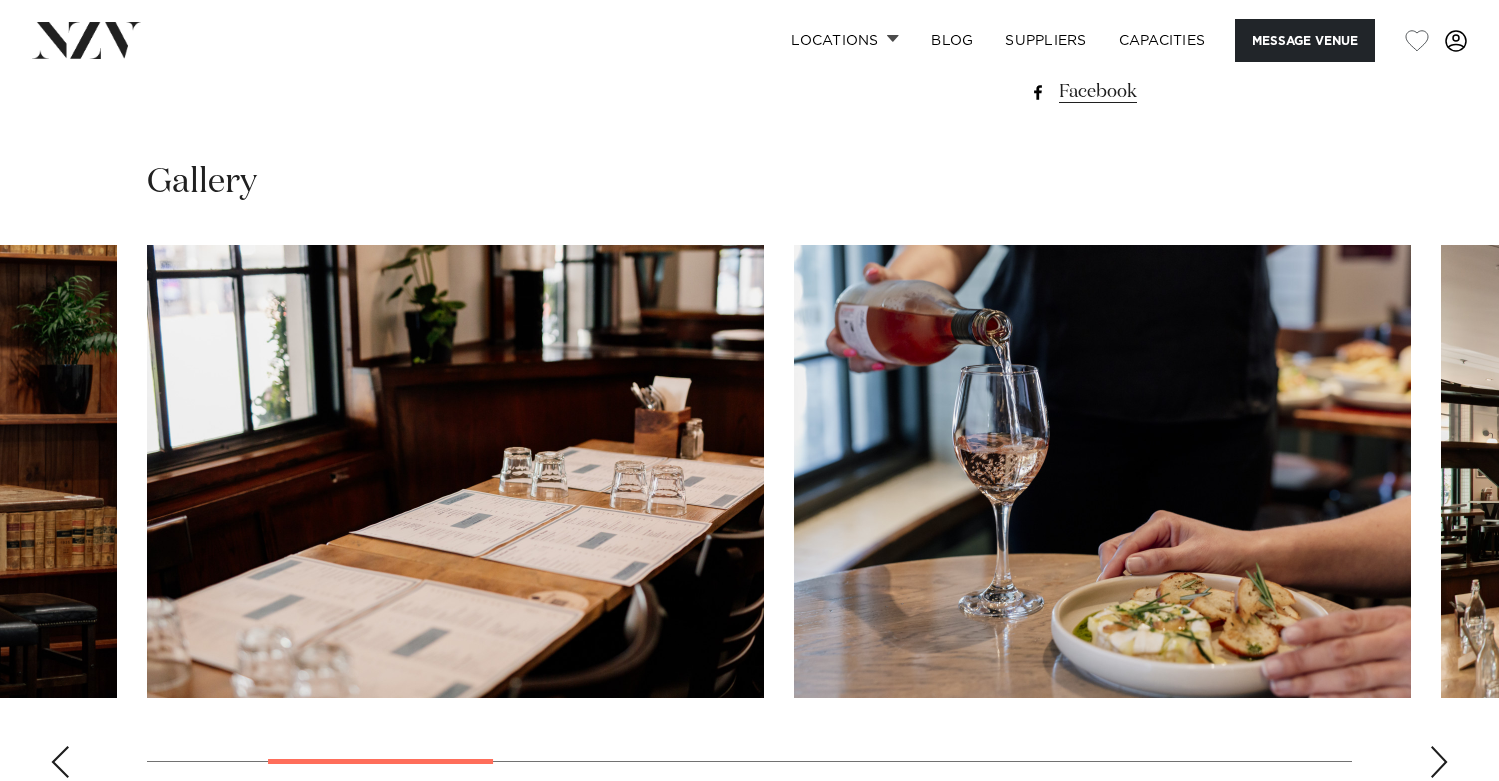click at bounding box center (1439, 762) 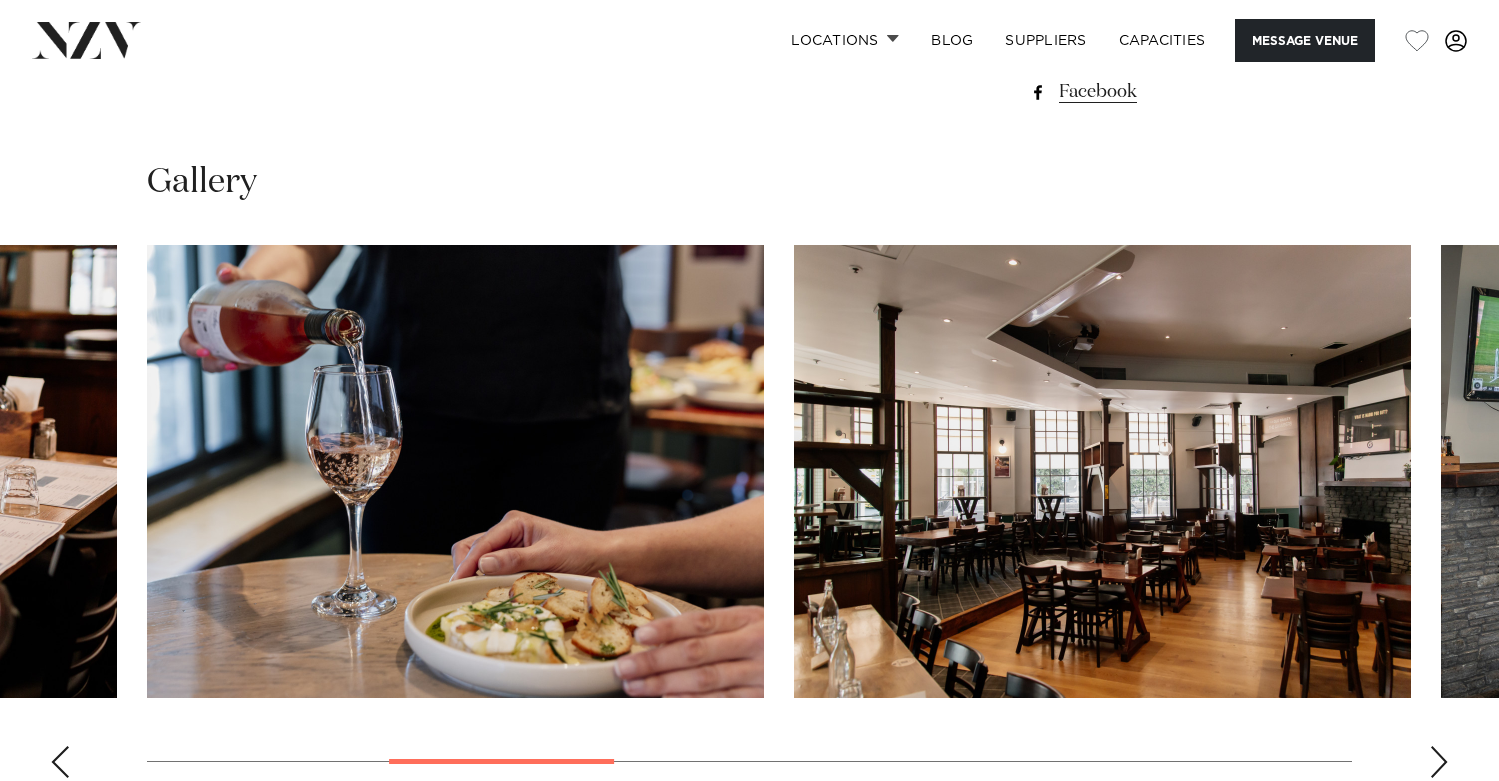 click at bounding box center (1439, 762) 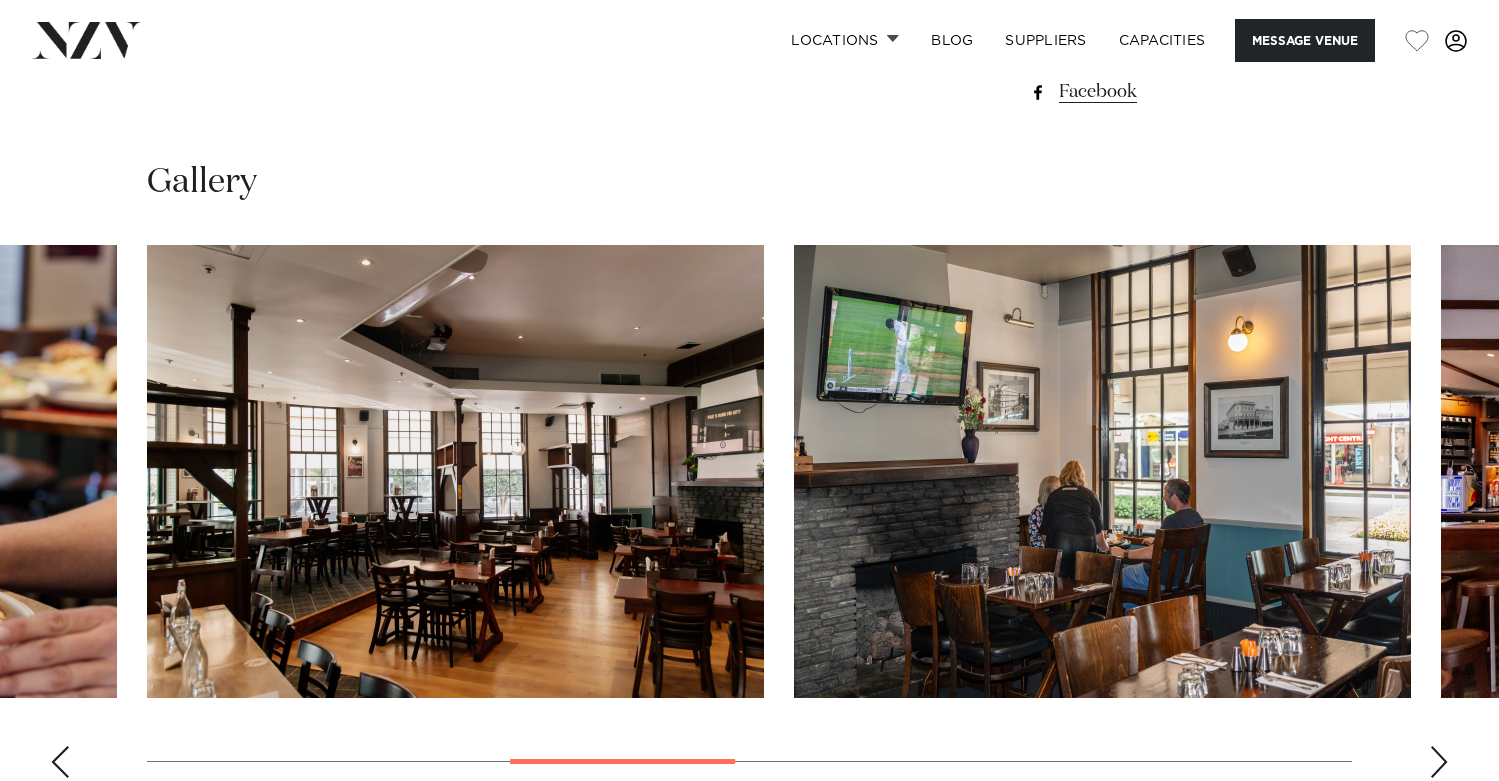 click at bounding box center [1439, 762] 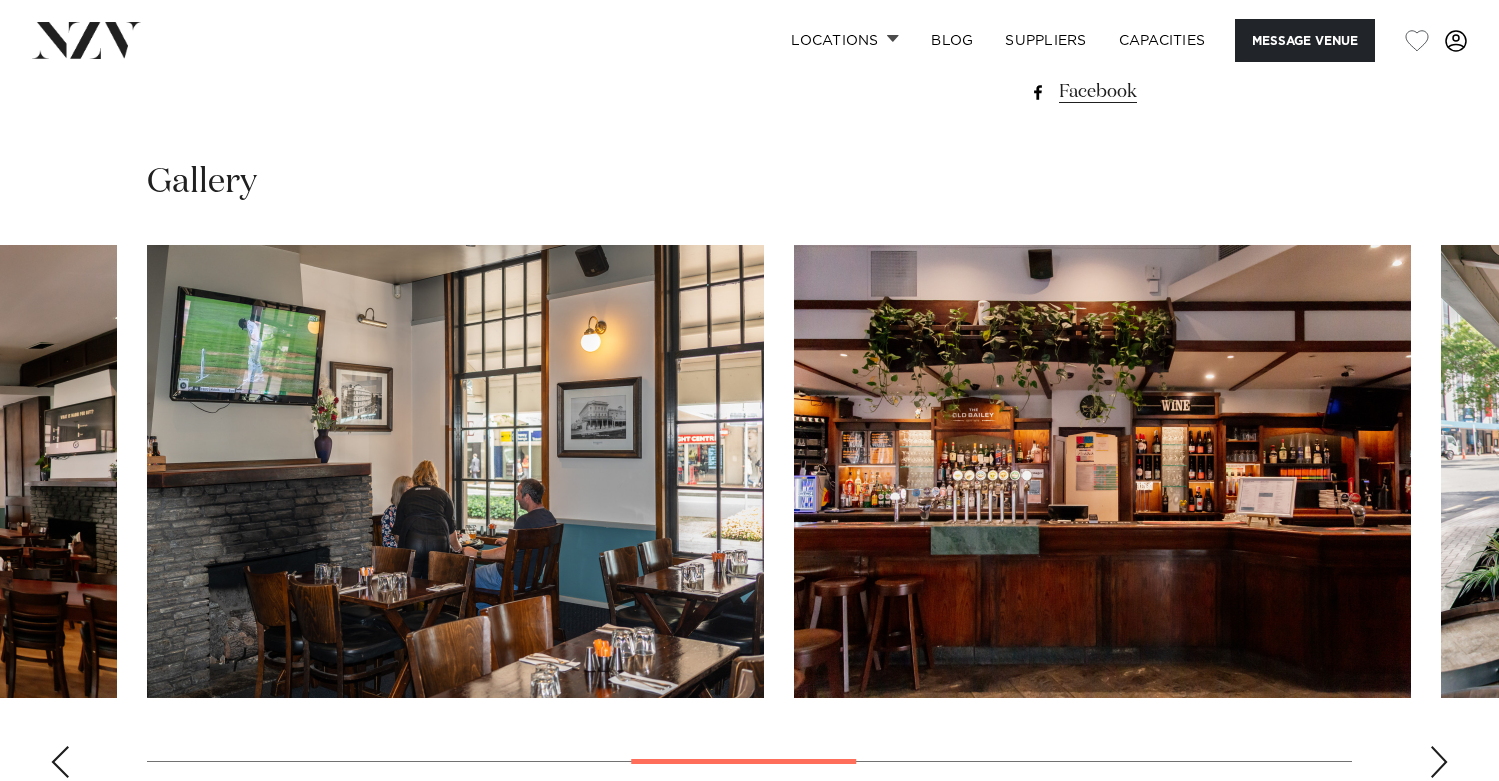 click at bounding box center [1439, 762] 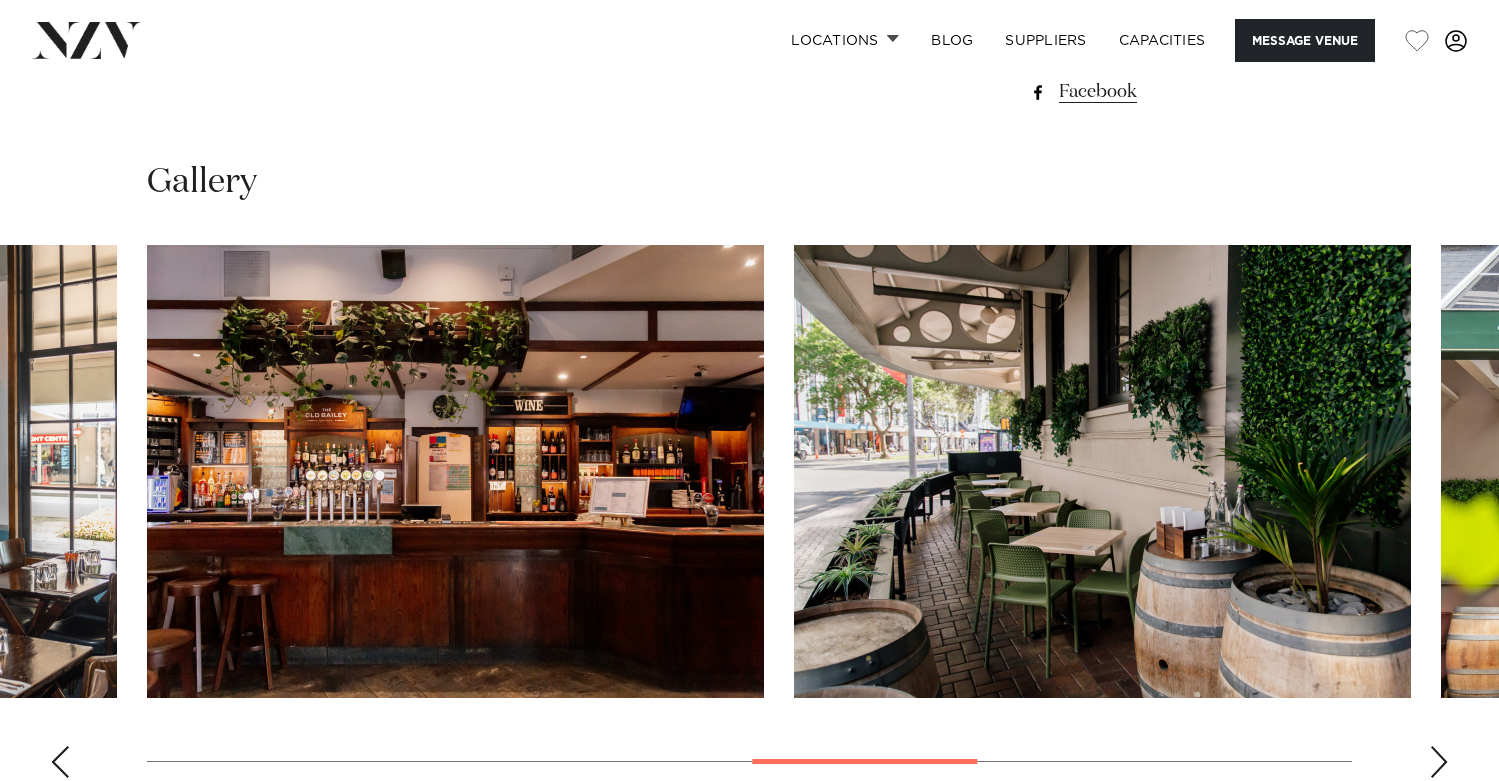 click at bounding box center (1439, 762) 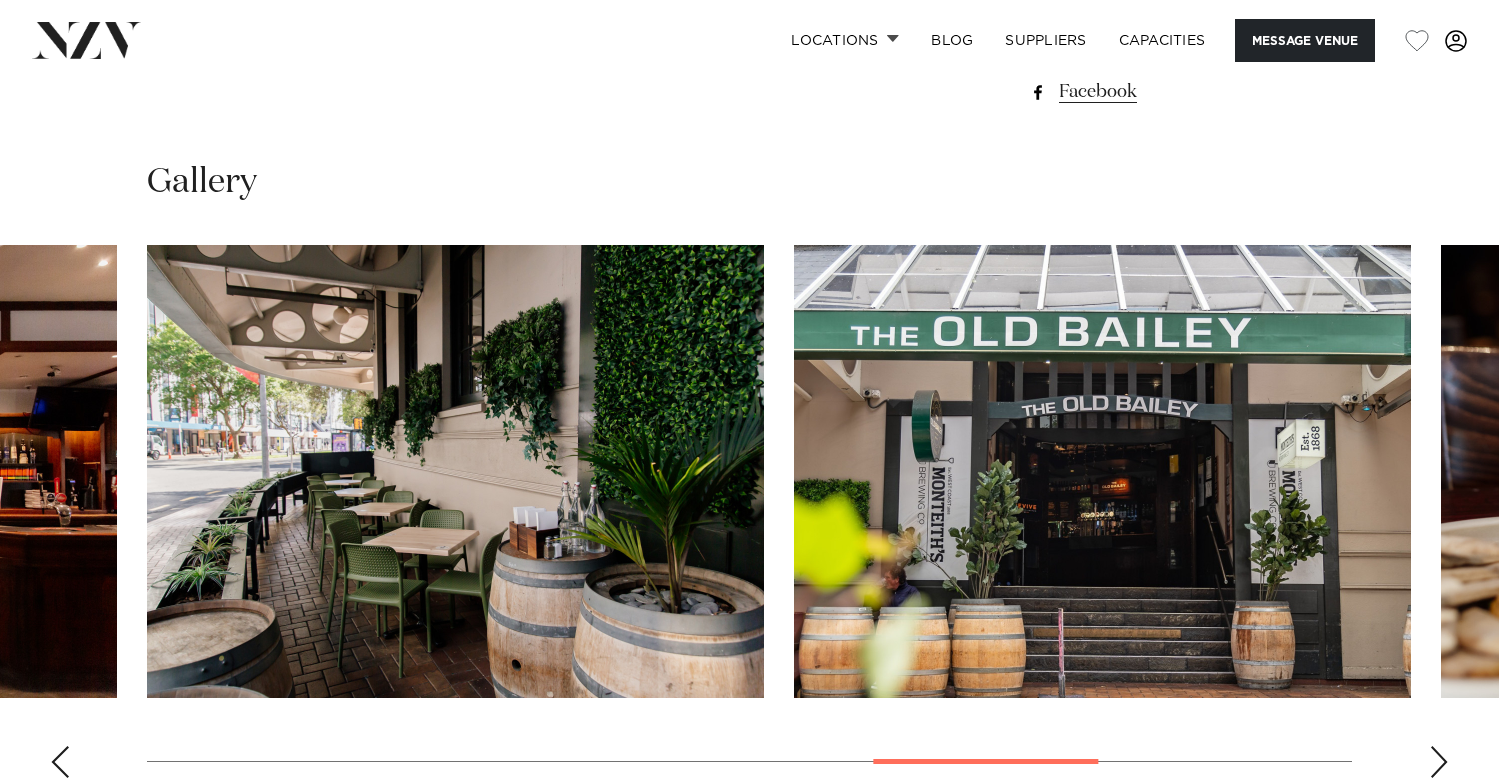 click at bounding box center [1439, 762] 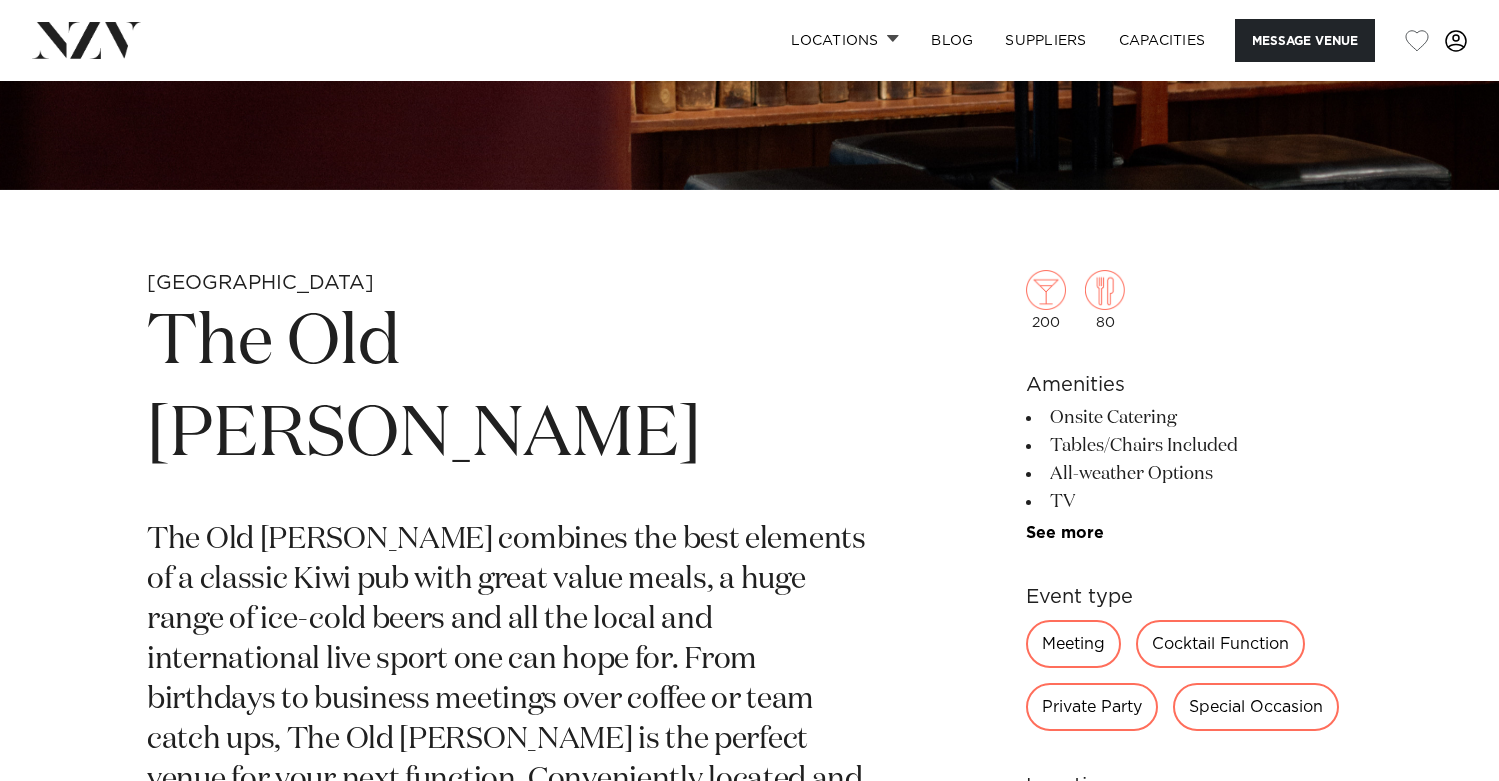 scroll, scrollTop: 0, scrollLeft: 0, axis: both 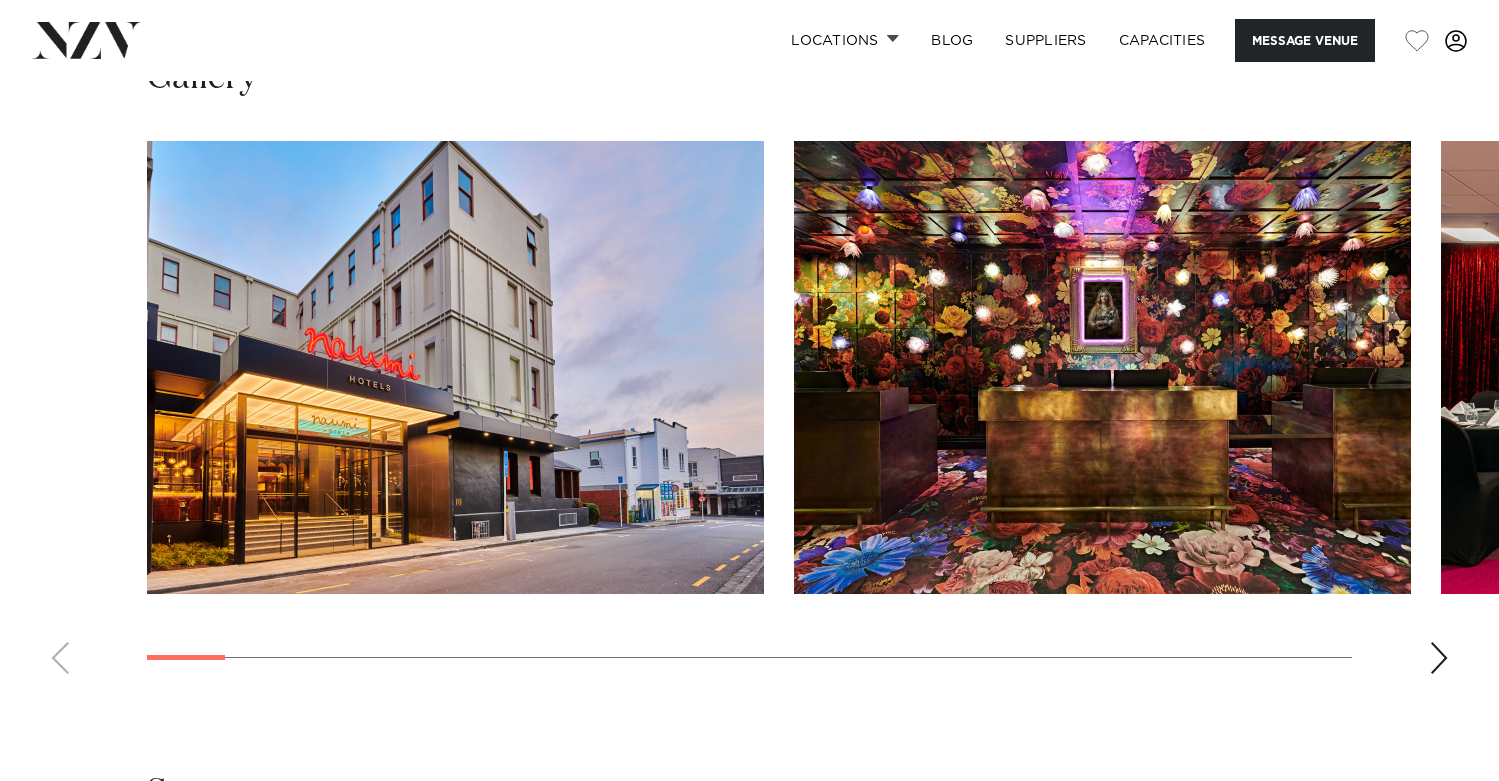 click at bounding box center [1439, 658] 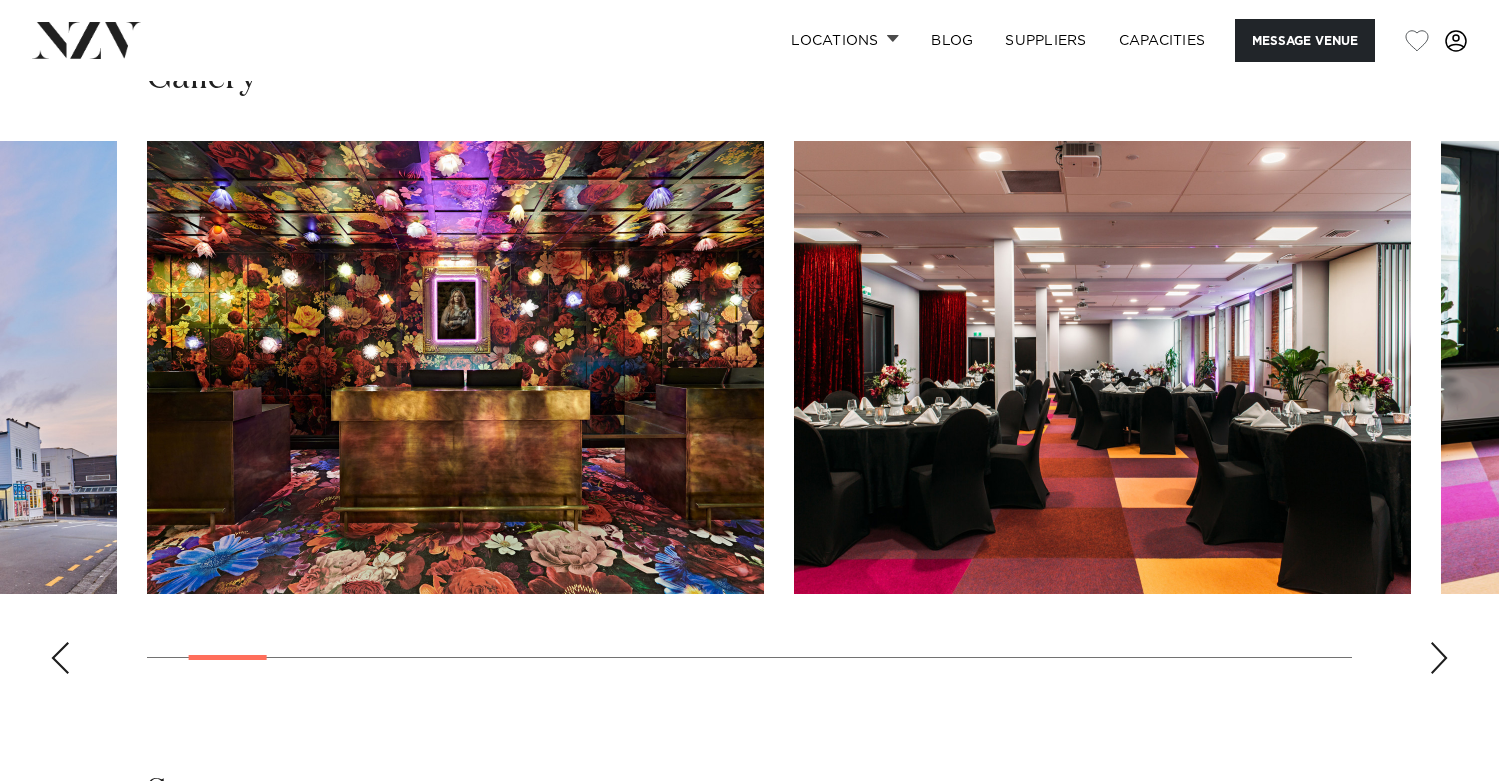 click at bounding box center (1439, 658) 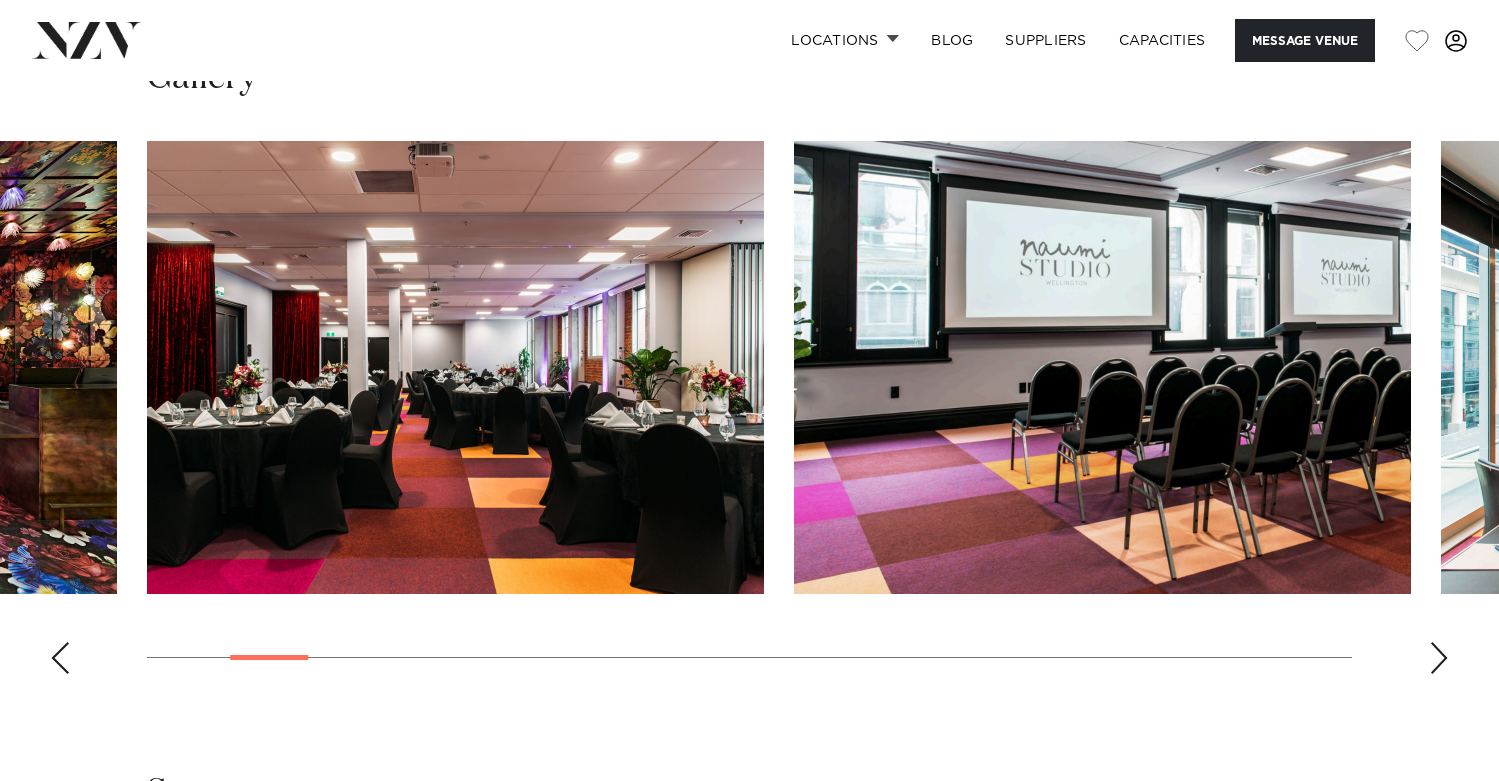 click at bounding box center [1439, 658] 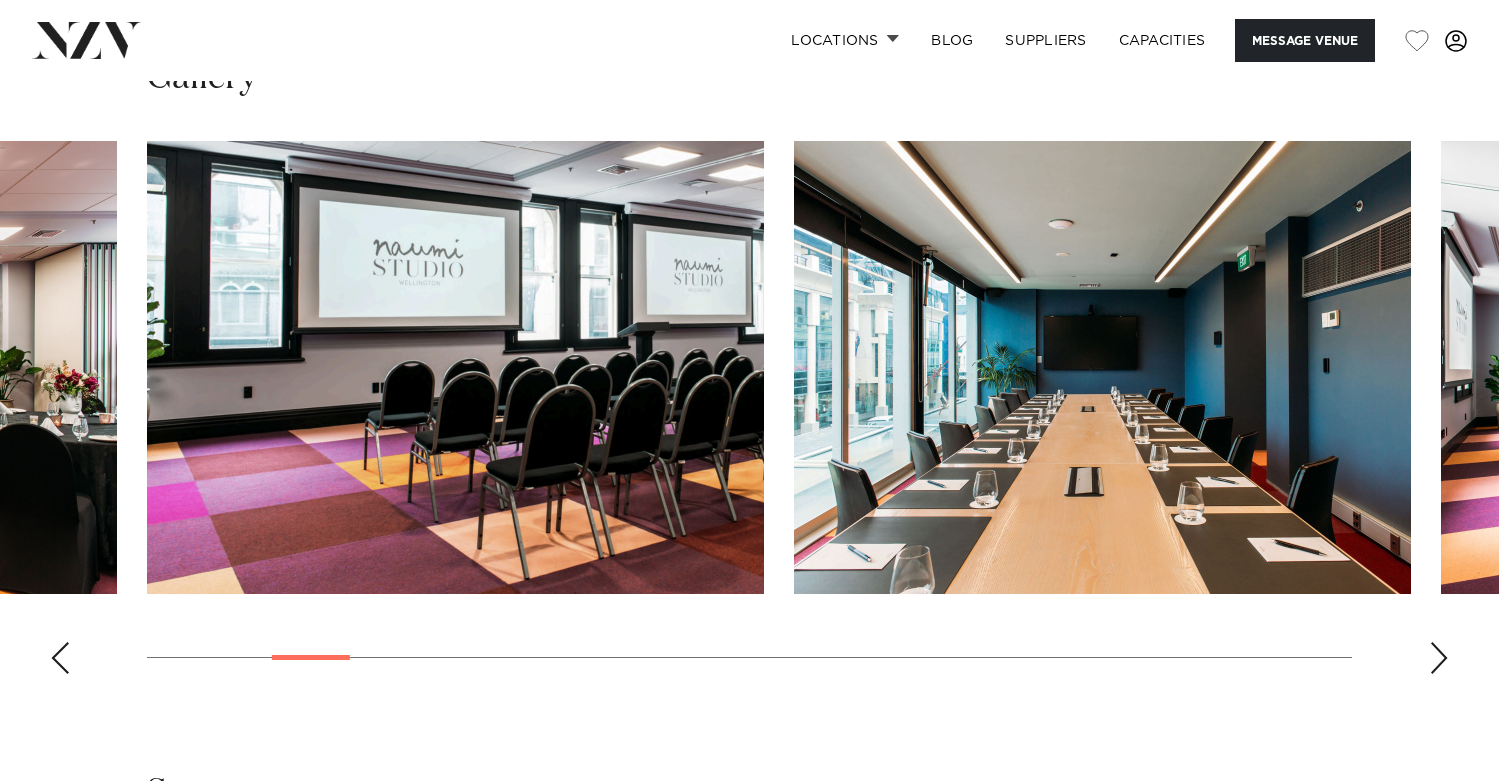 click at bounding box center (1439, 658) 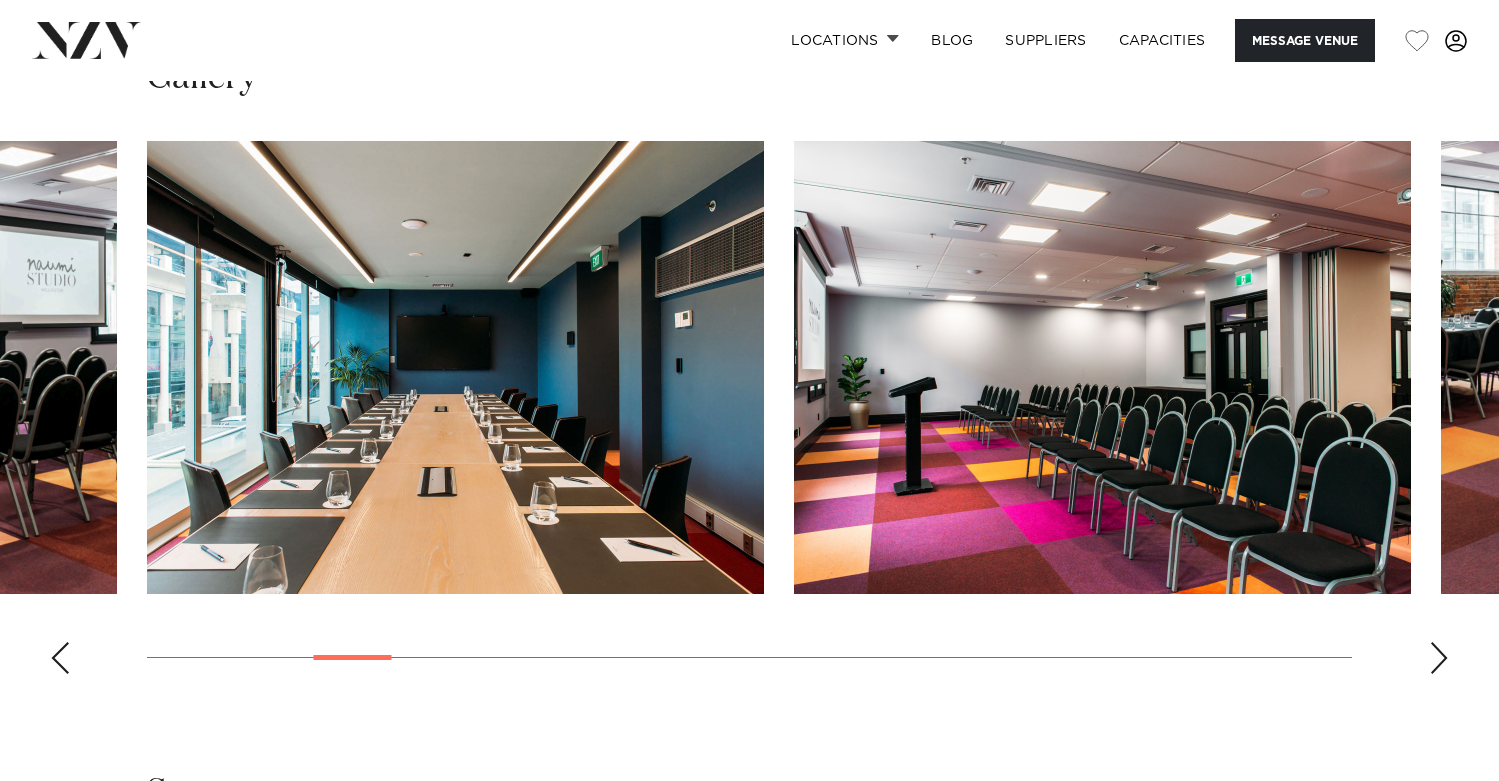 click at bounding box center [1439, 658] 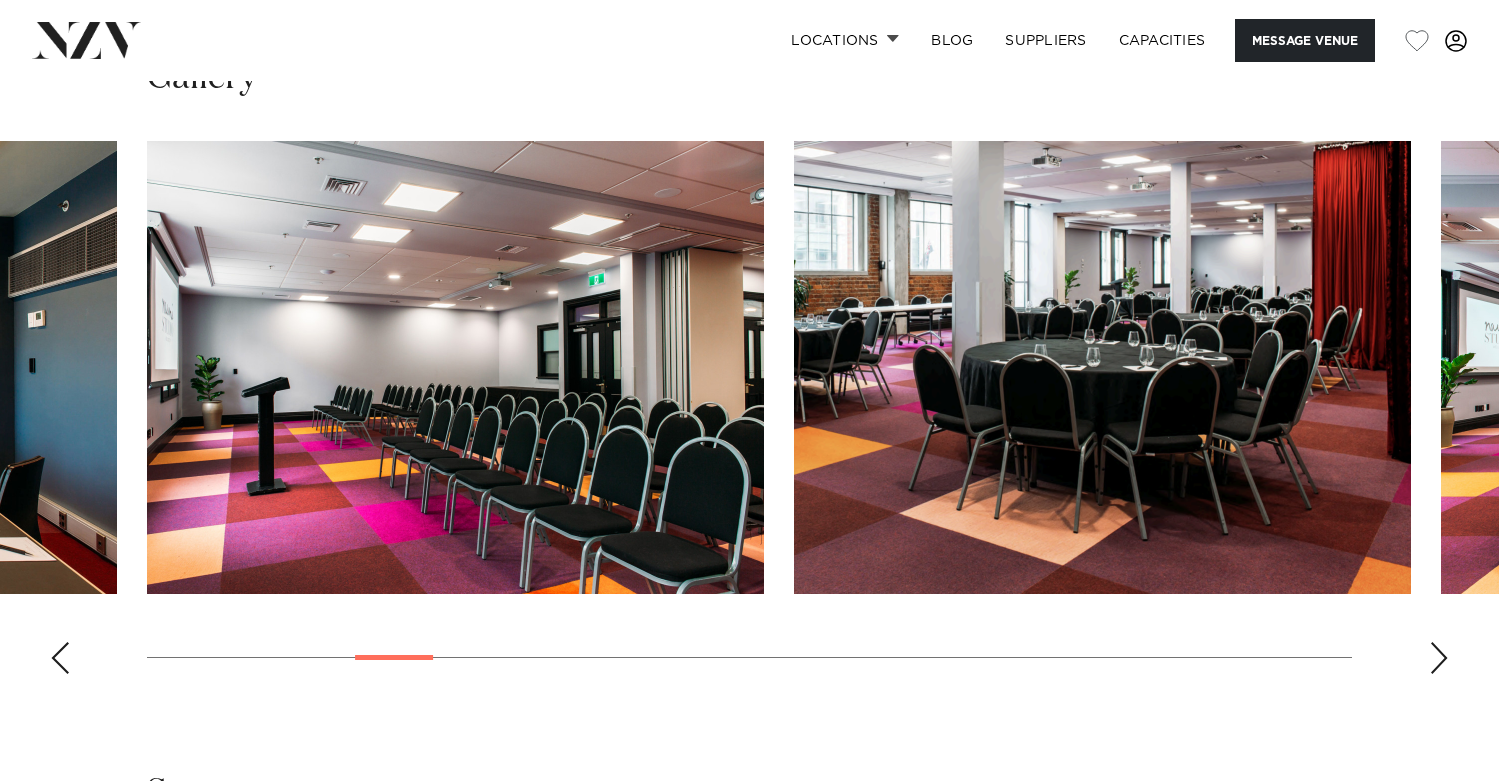 click at bounding box center (1439, 658) 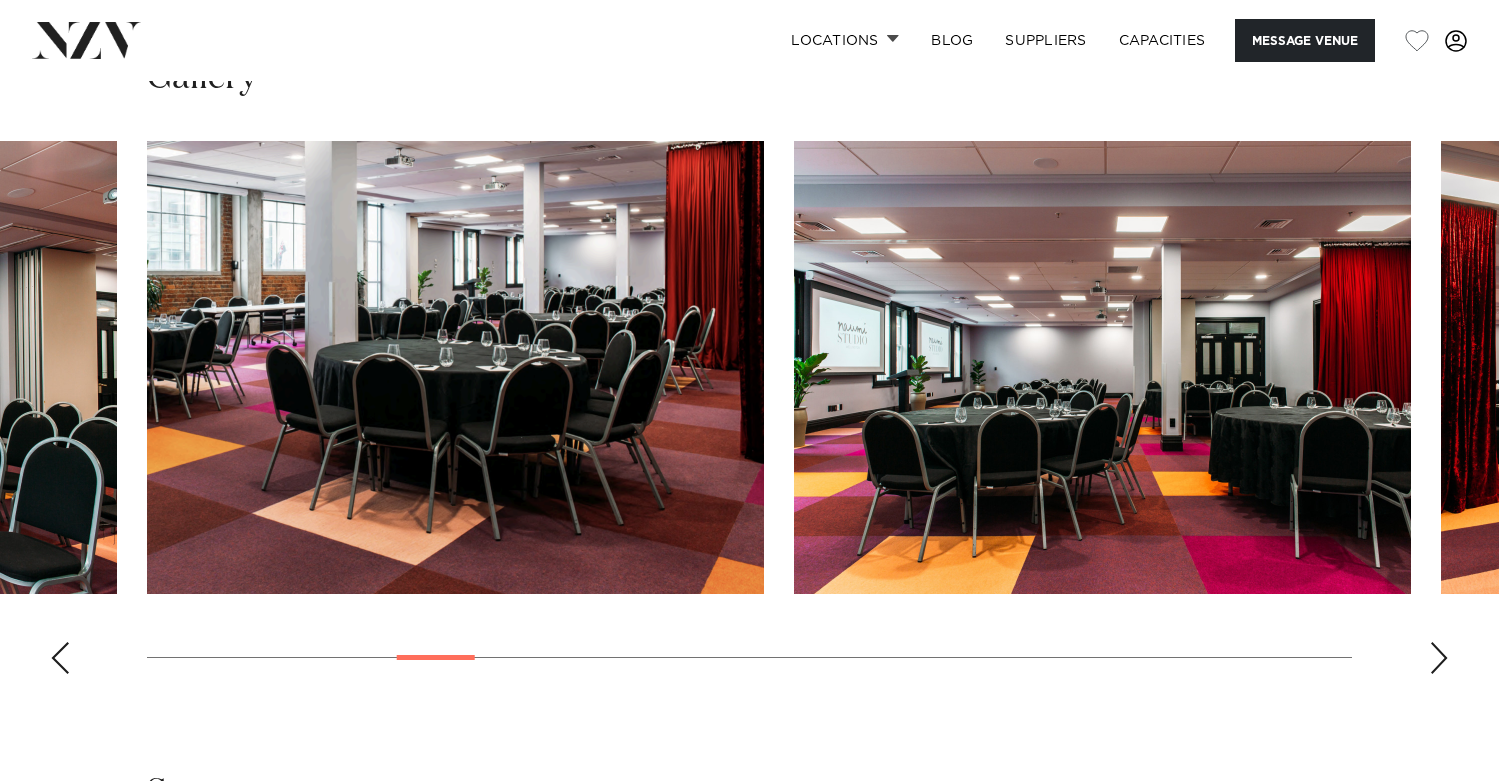 click at bounding box center [1439, 658] 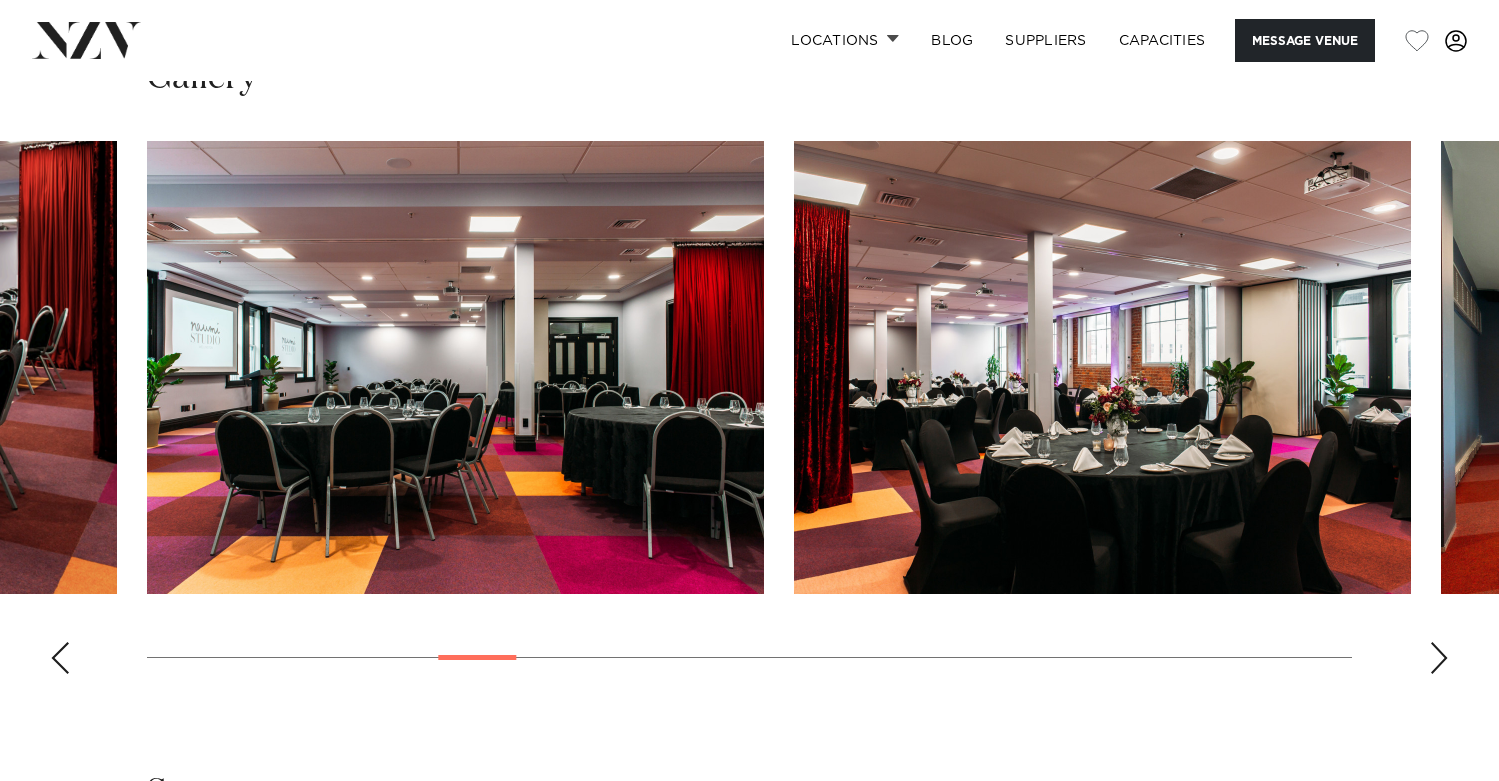 click at bounding box center [1439, 658] 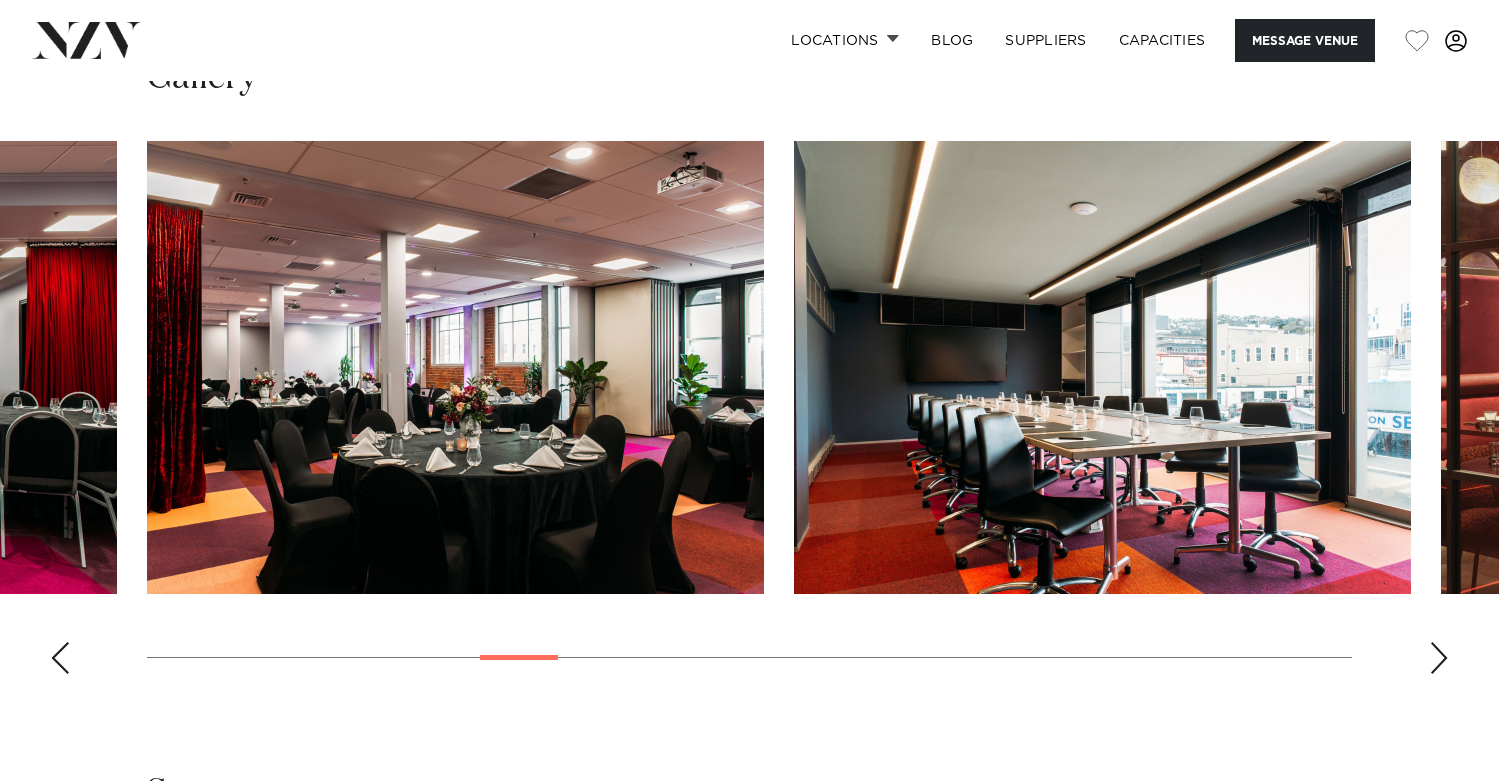 click at bounding box center (1439, 658) 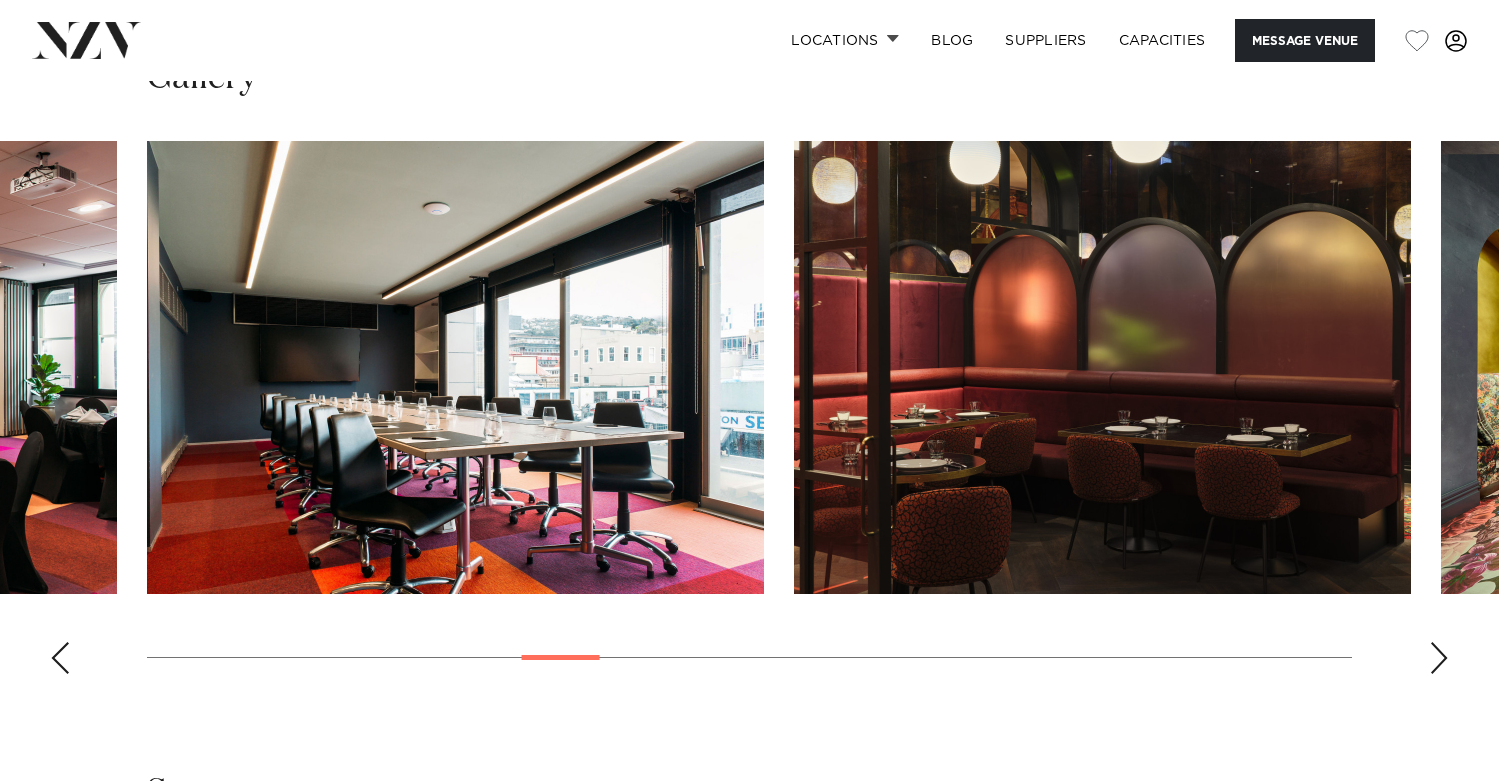 click at bounding box center (1439, 658) 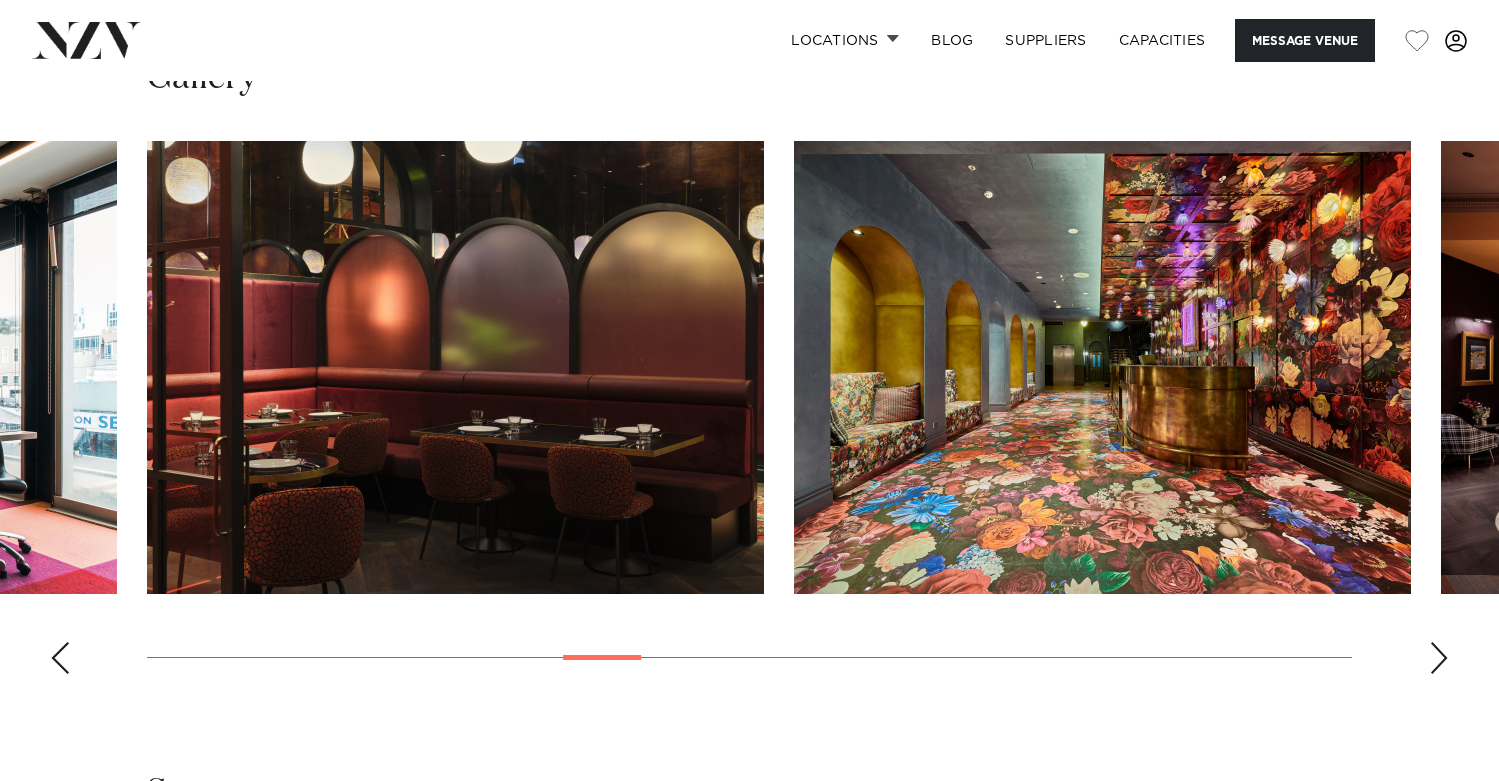 click at bounding box center (1439, 658) 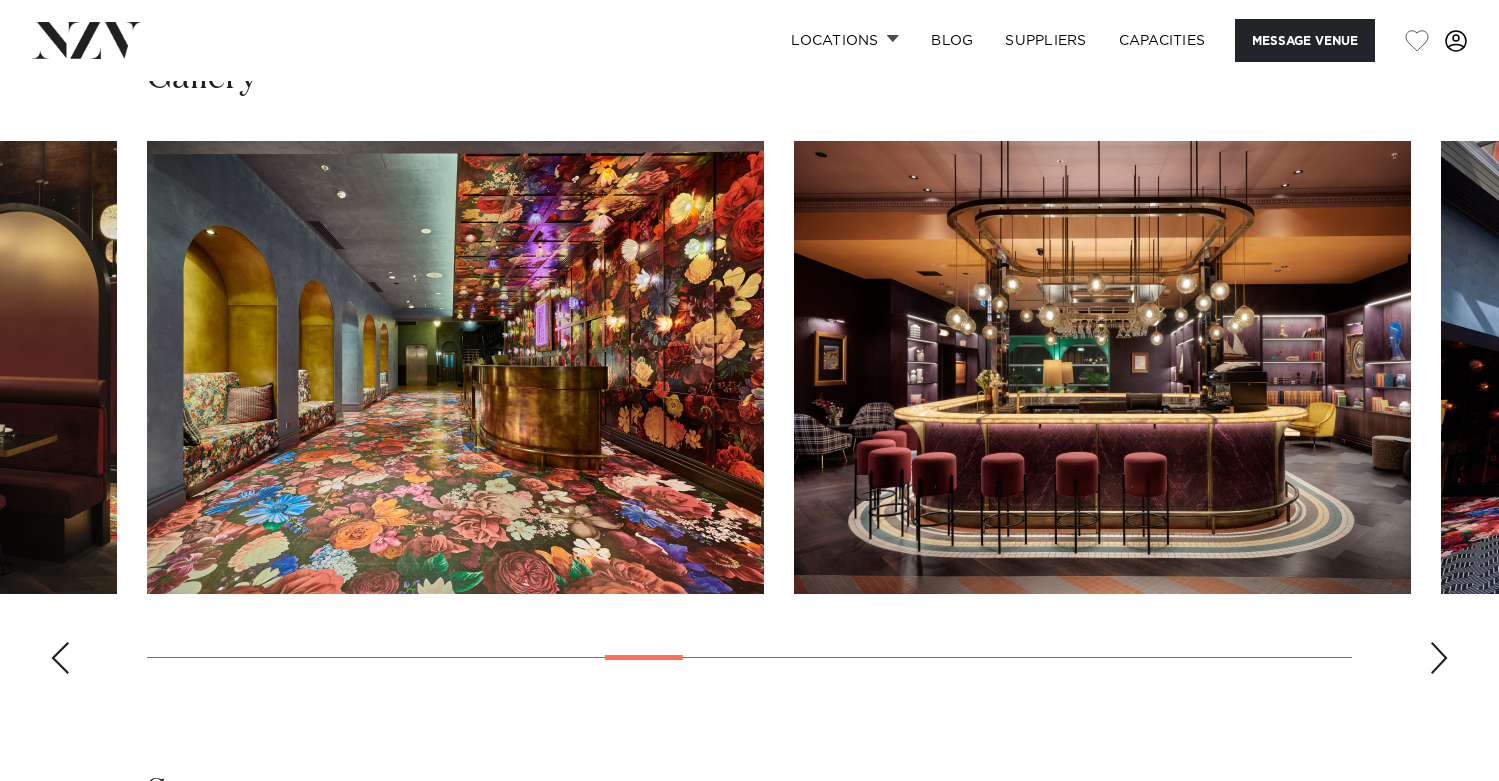 click at bounding box center [1439, 658] 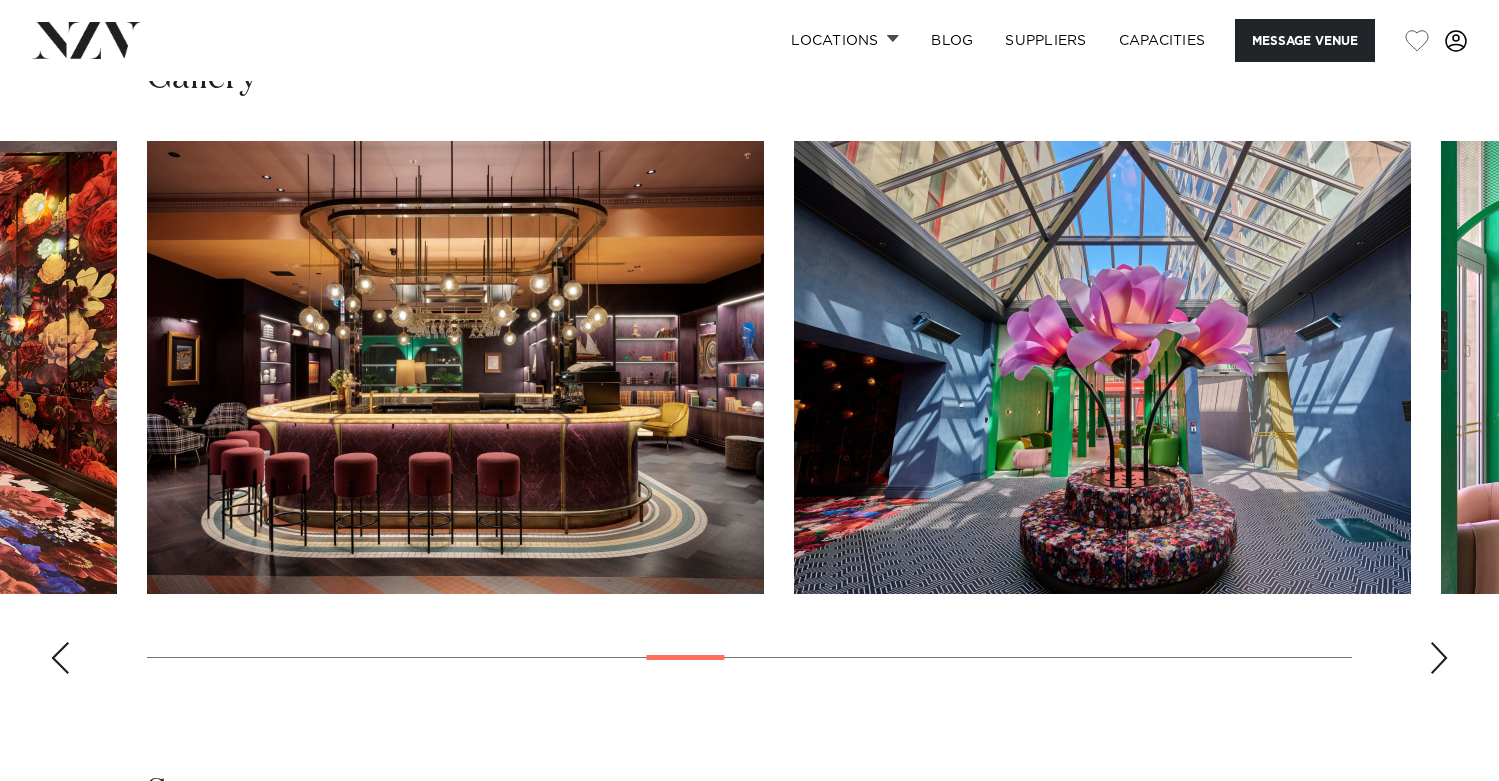 click at bounding box center (1439, 658) 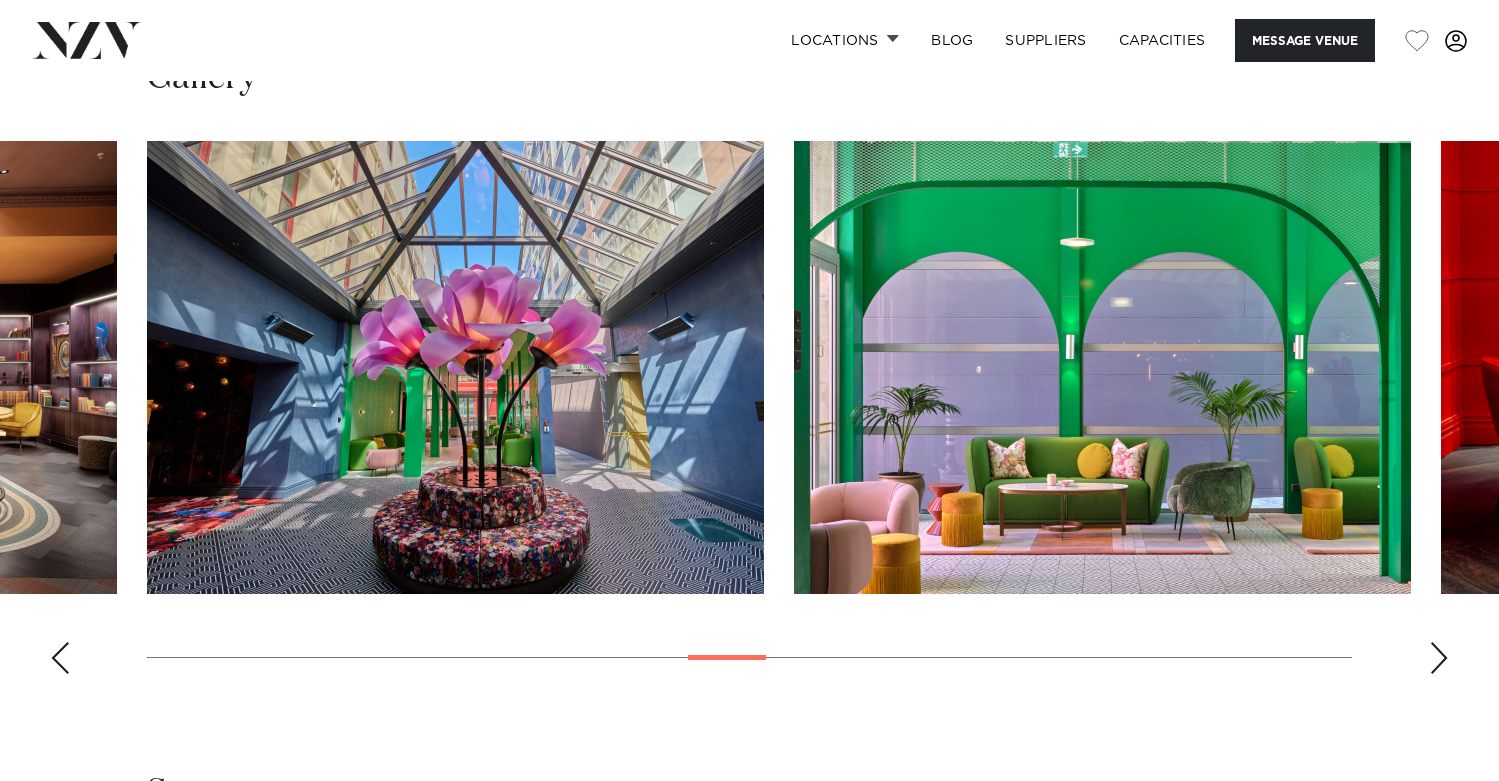 click at bounding box center [1439, 658] 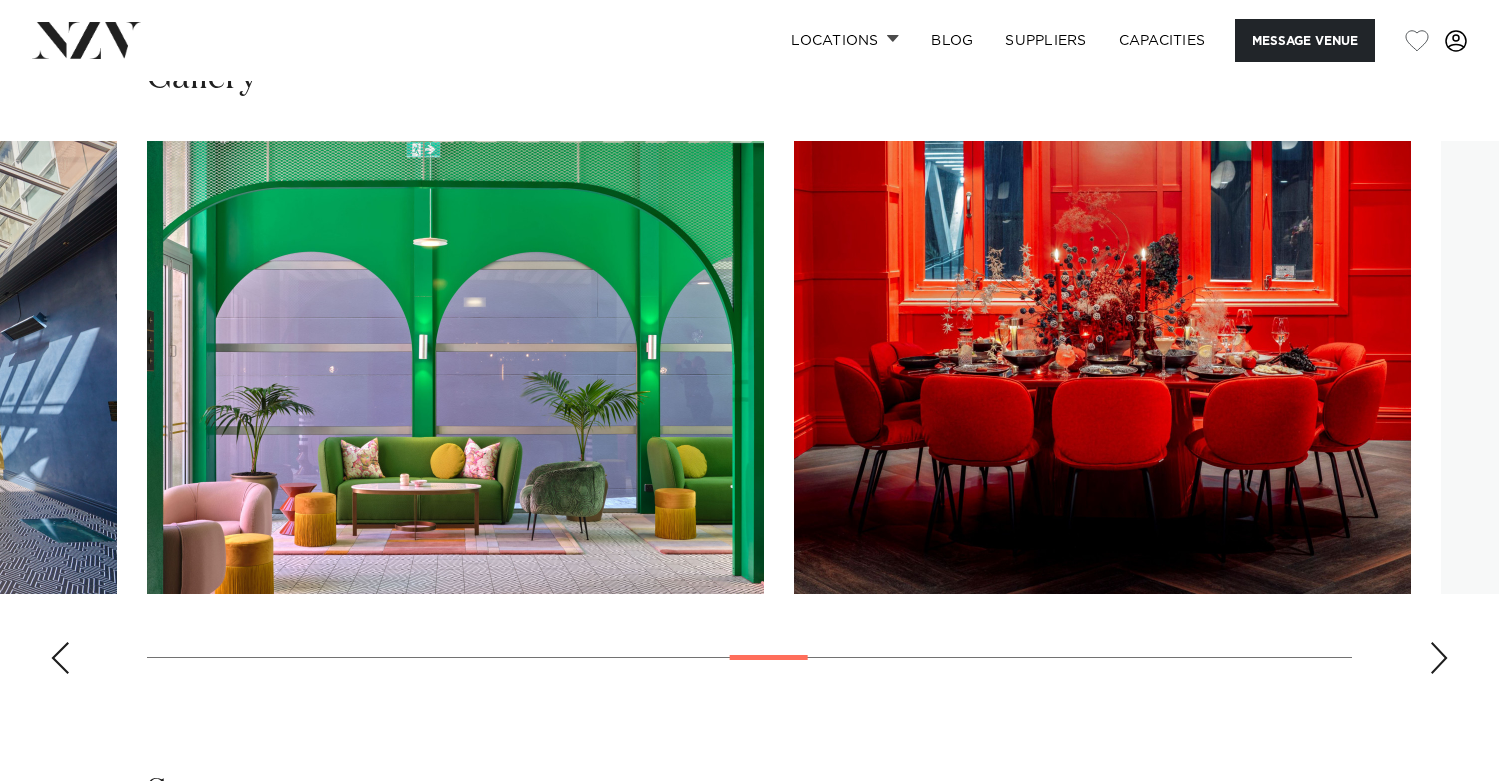 click at bounding box center [1439, 658] 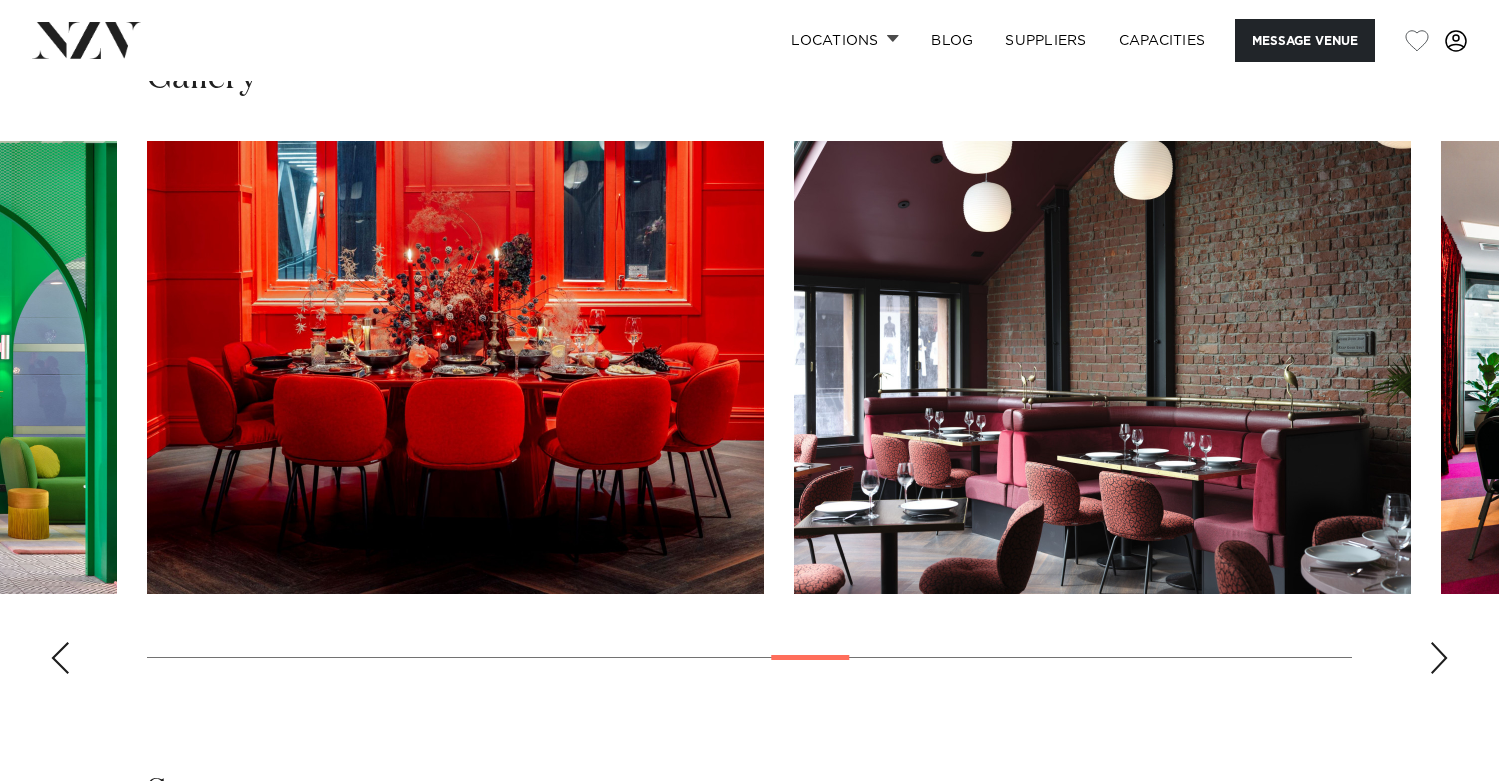 click at bounding box center [1439, 658] 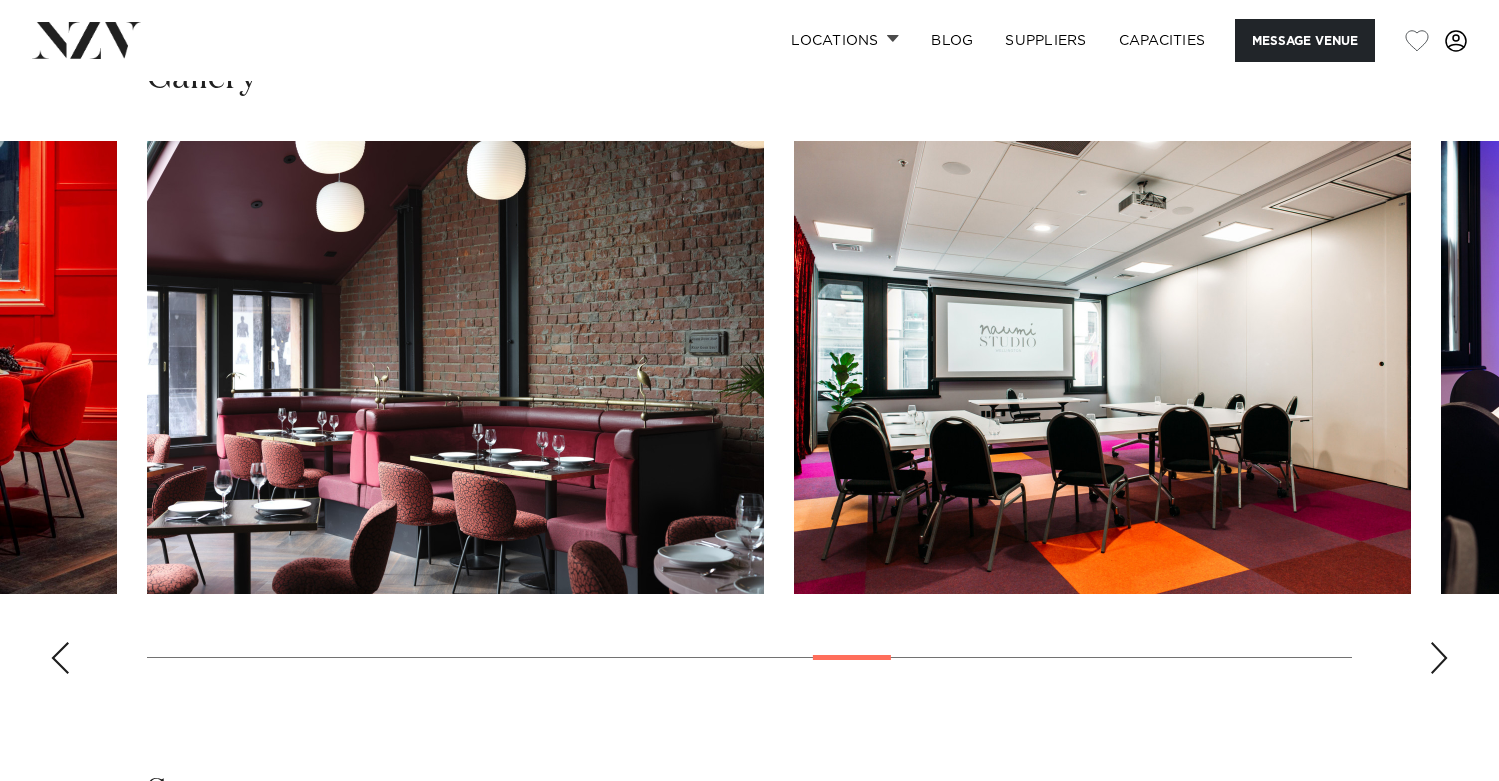 click at bounding box center (1439, 658) 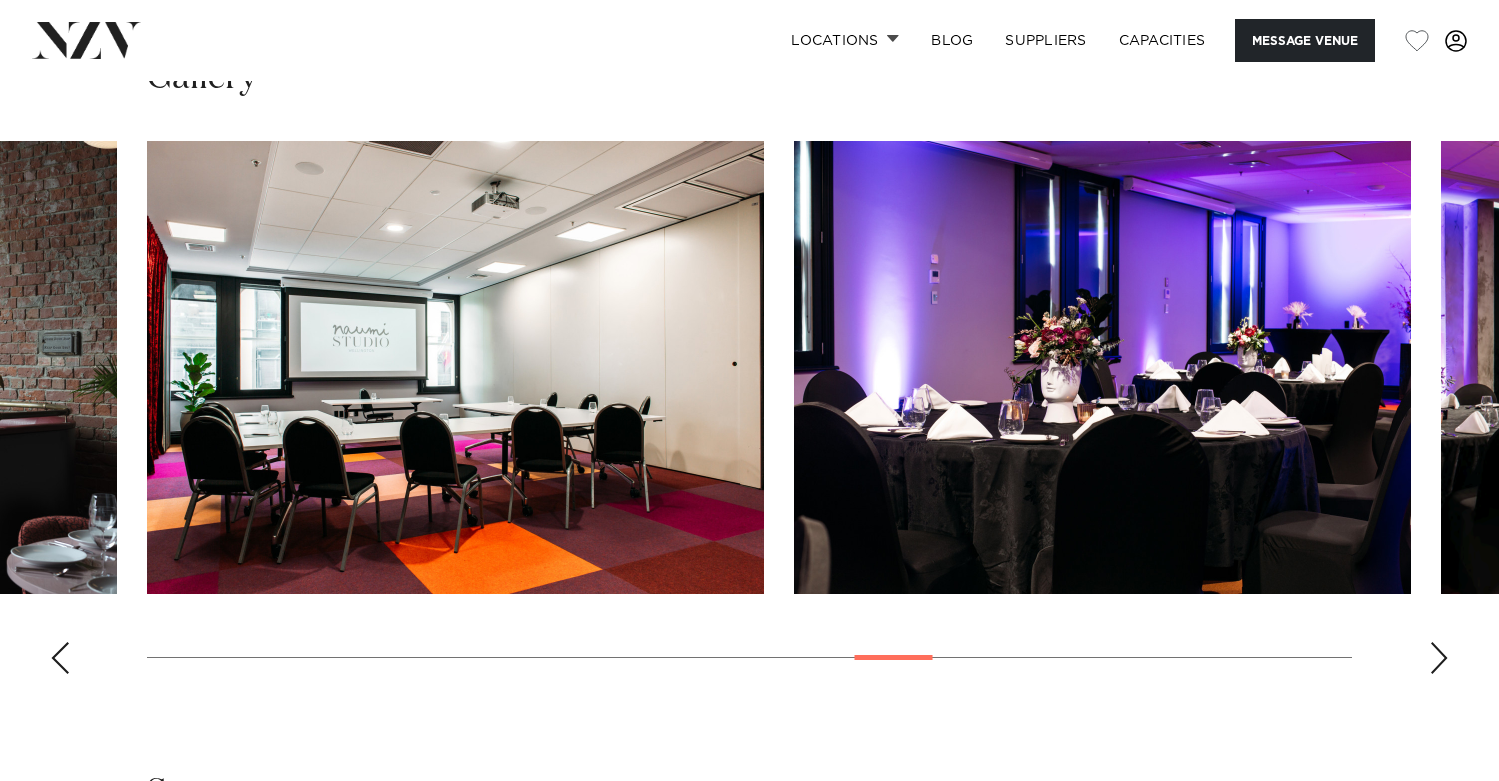 click at bounding box center [1439, 658] 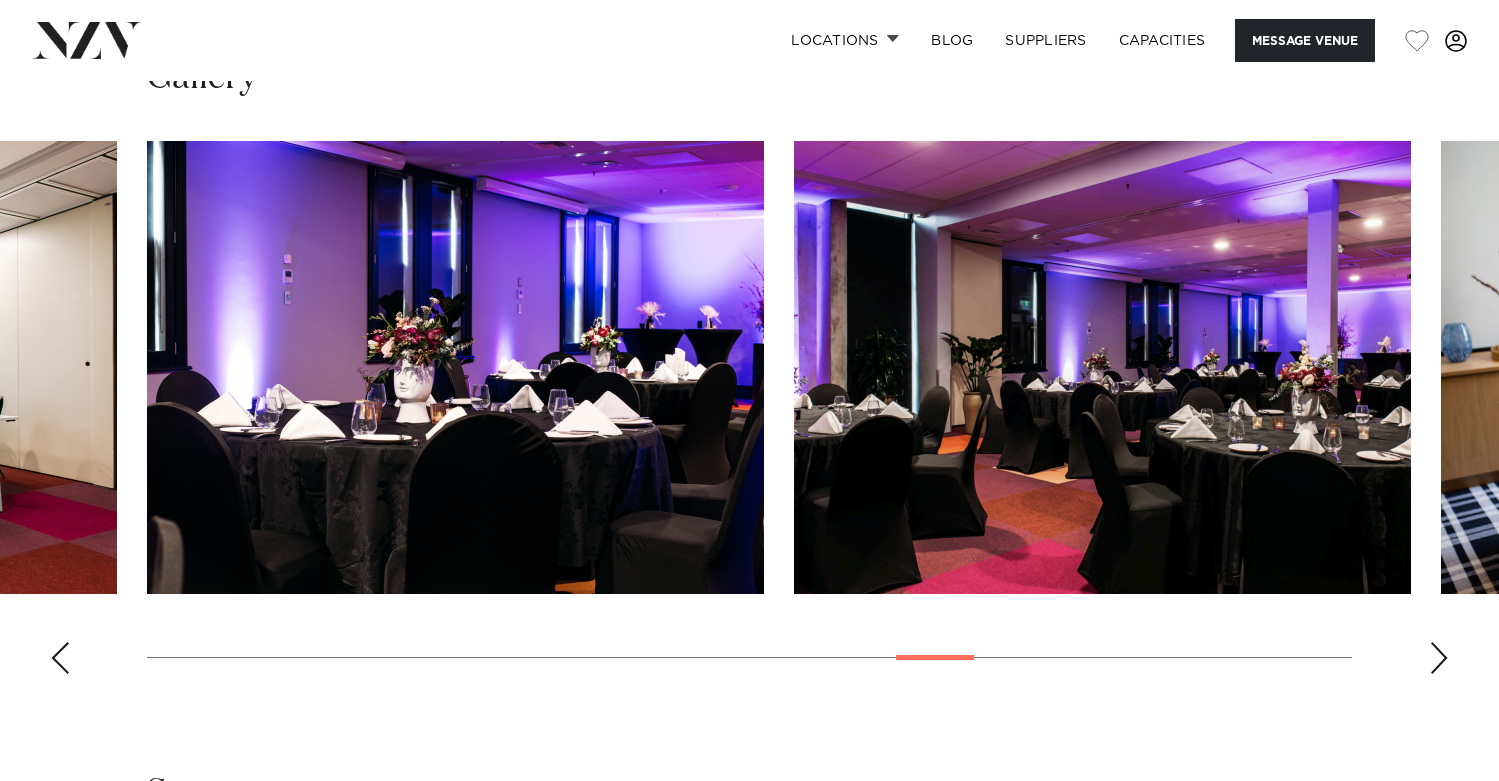 click at bounding box center [1439, 658] 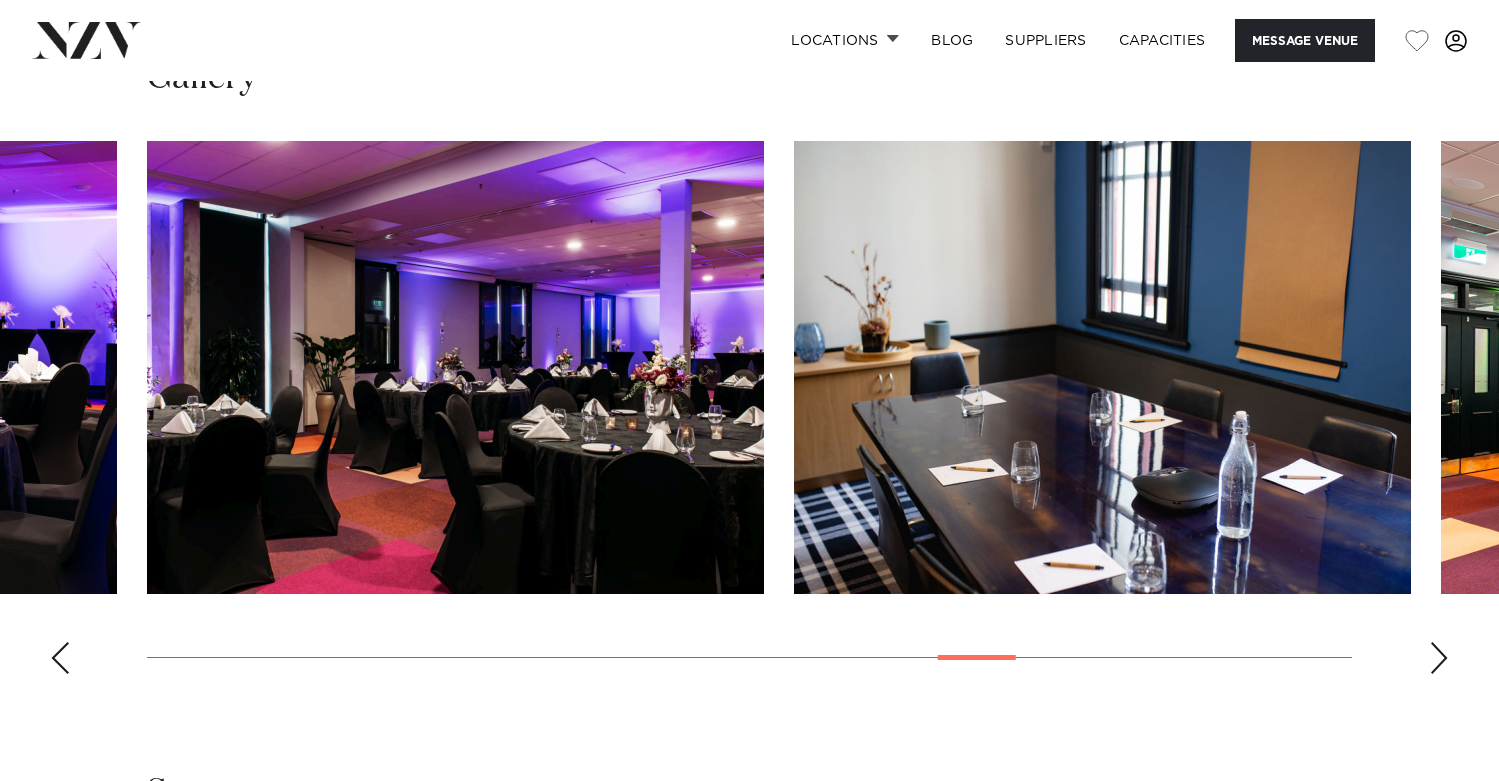click at bounding box center [1439, 658] 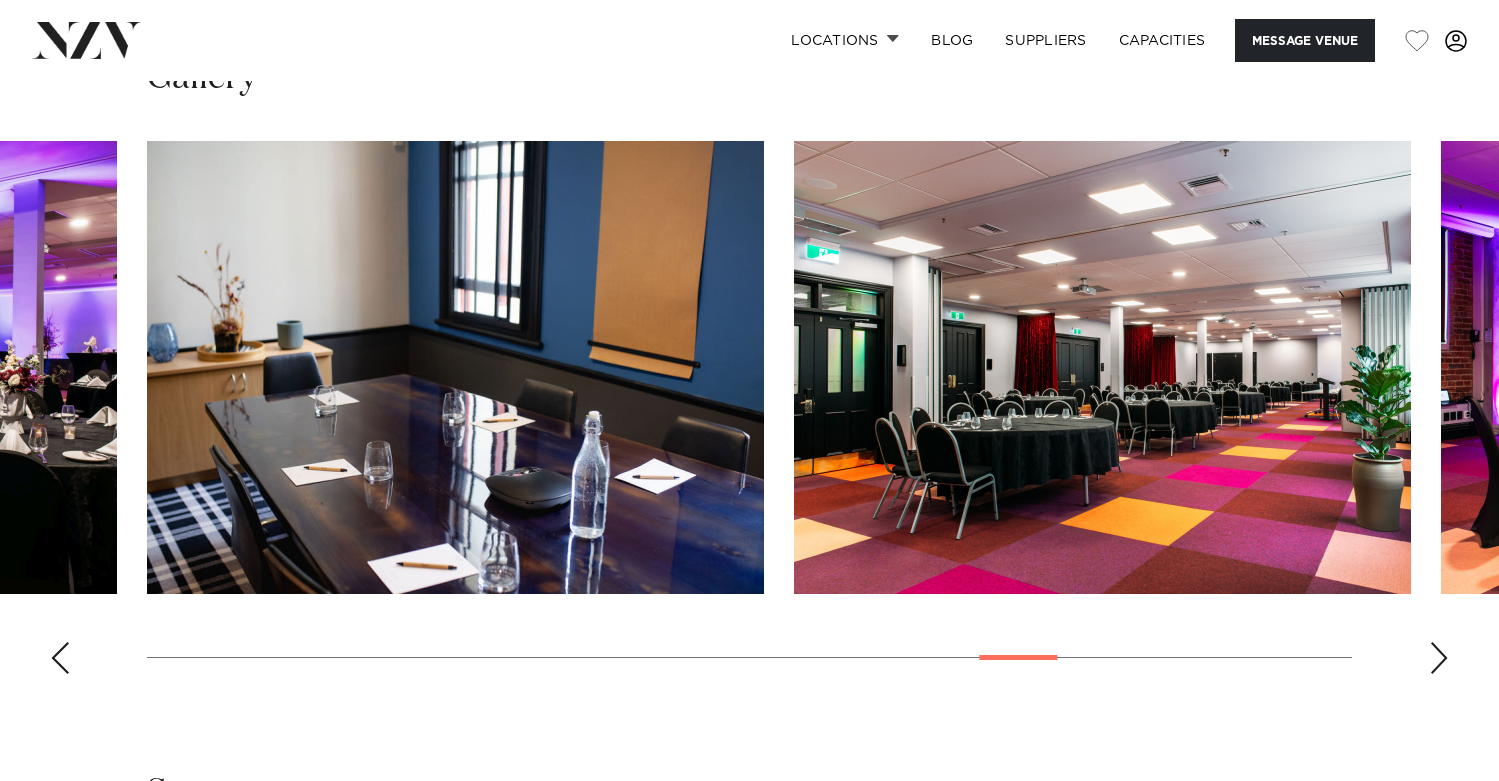 click at bounding box center (1439, 658) 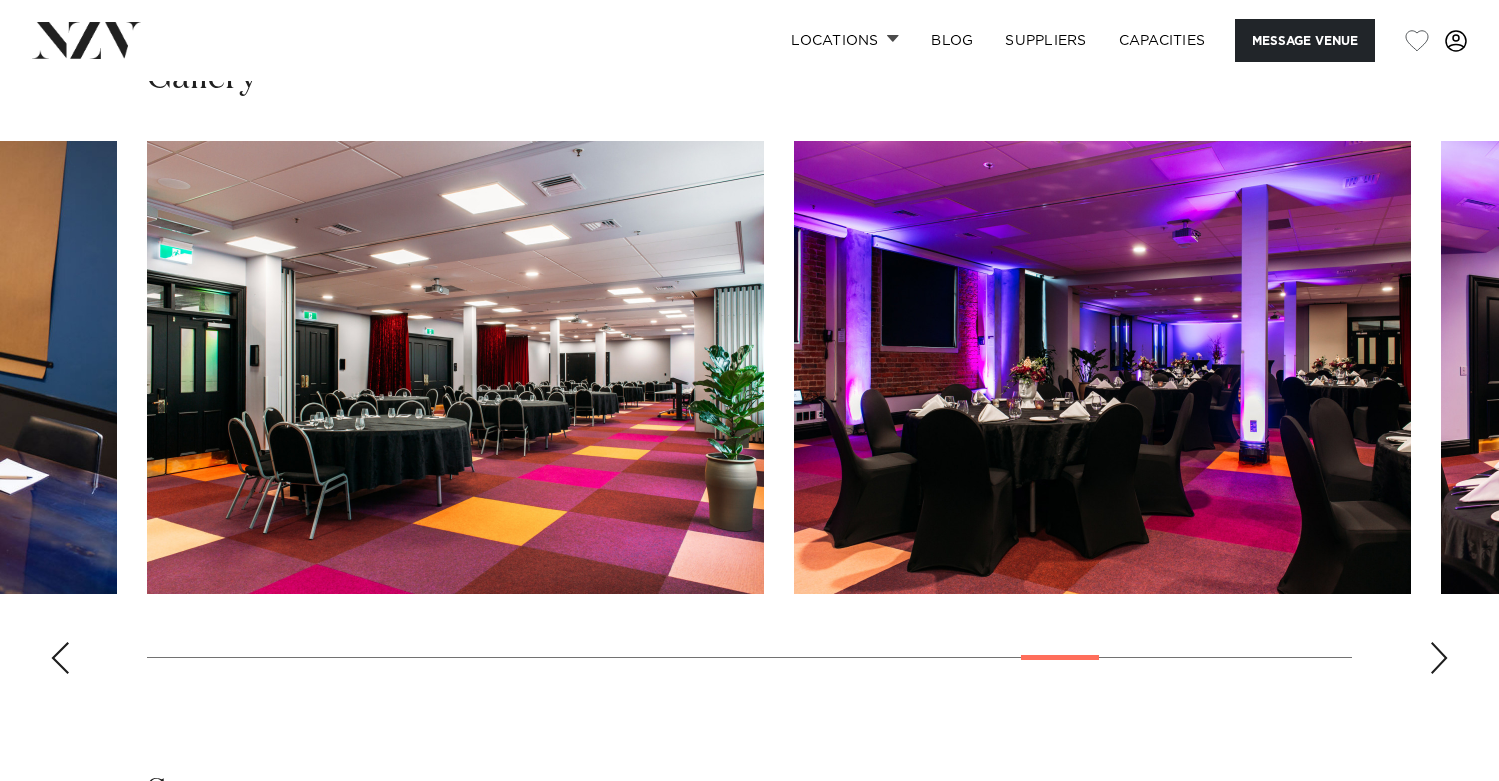 click at bounding box center (1439, 658) 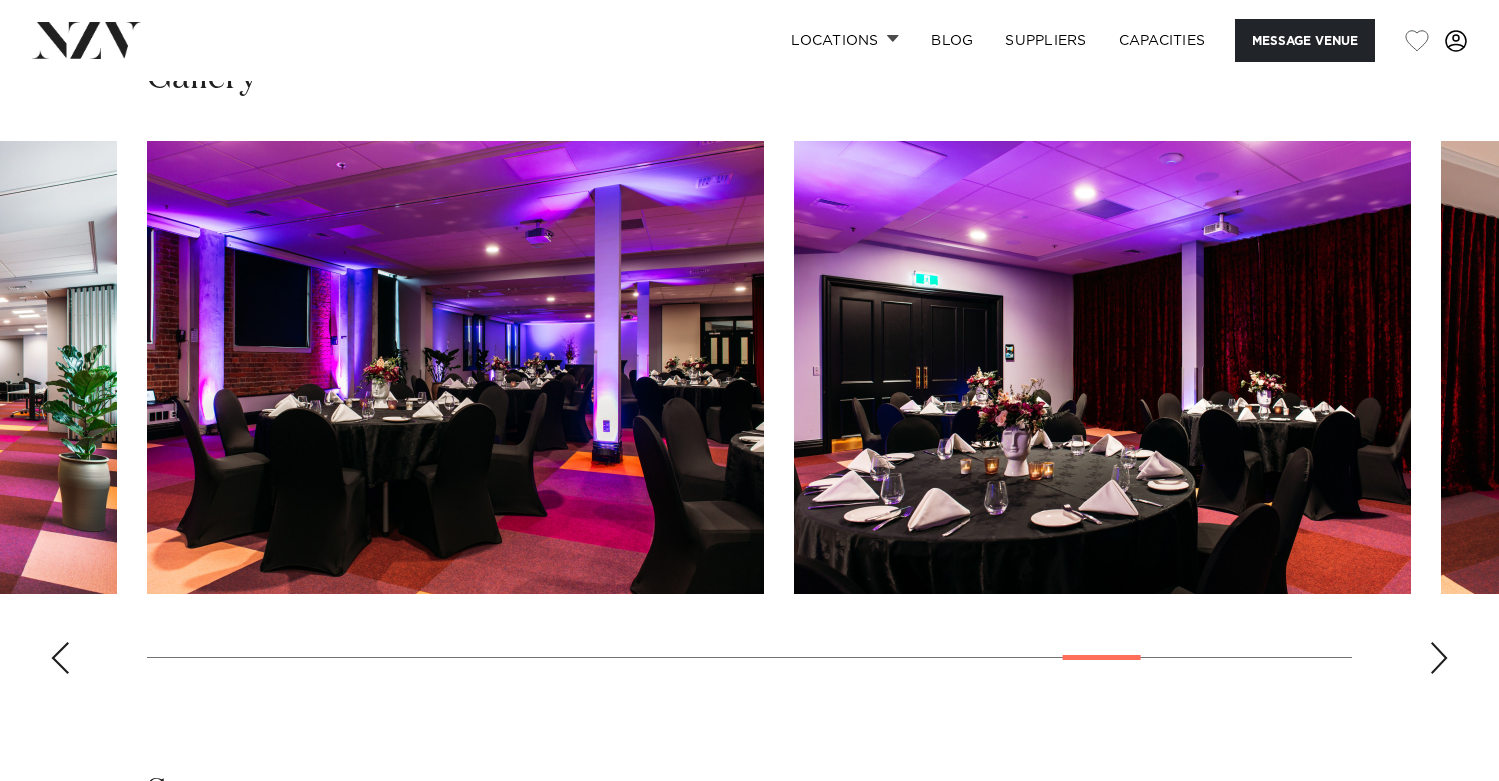 click at bounding box center [1439, 658] 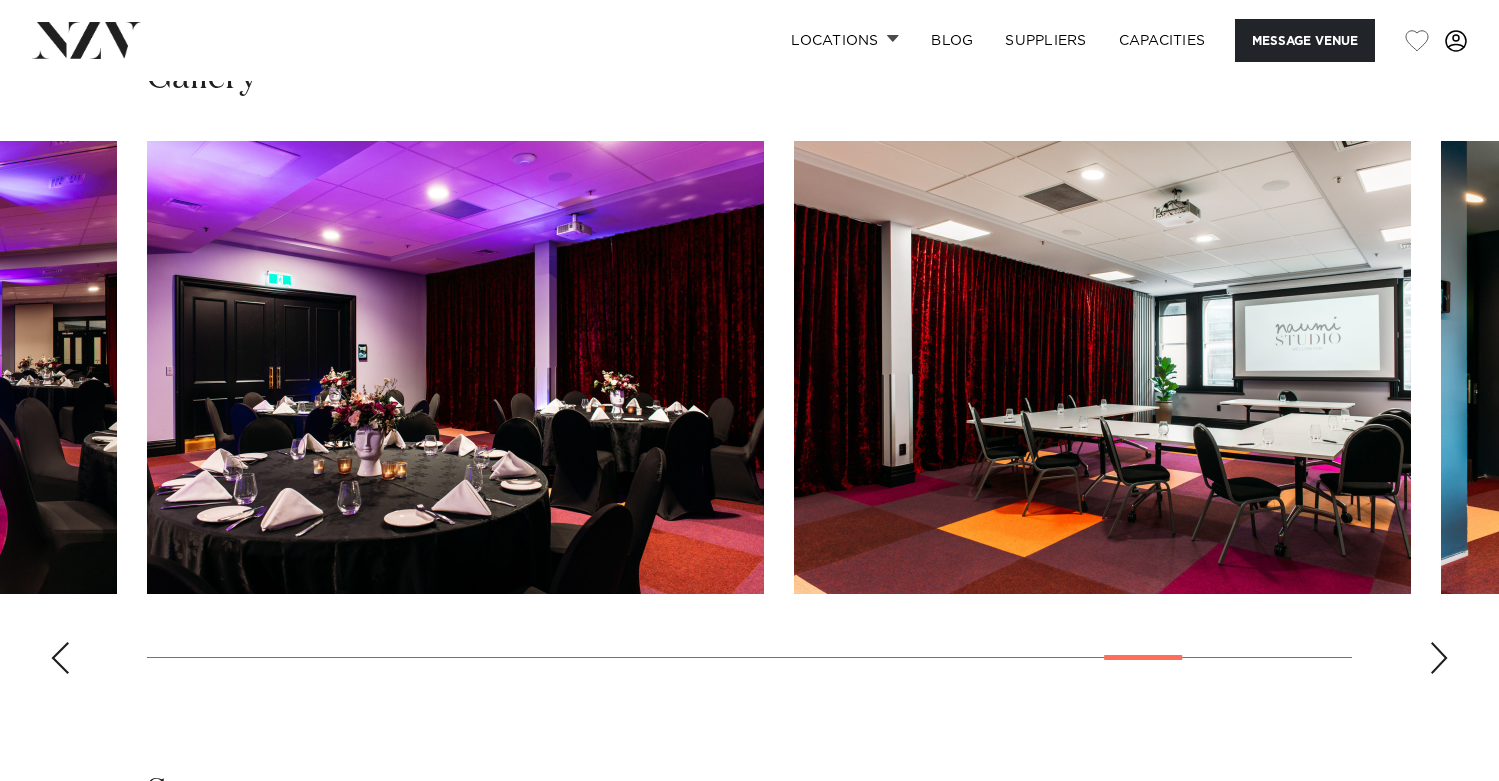 click at bounding box center [1439, 658] 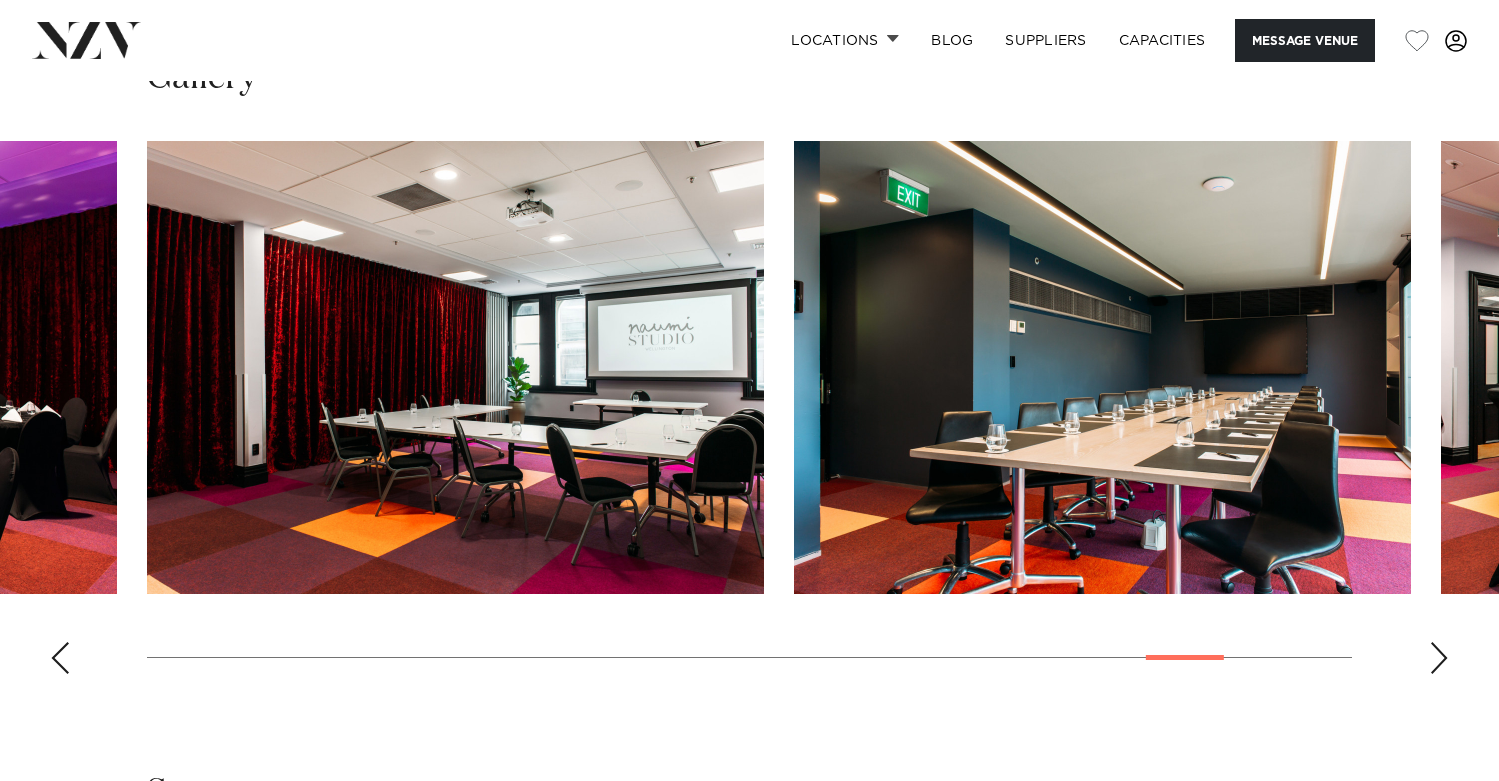click at bounding box center [1439, 658] 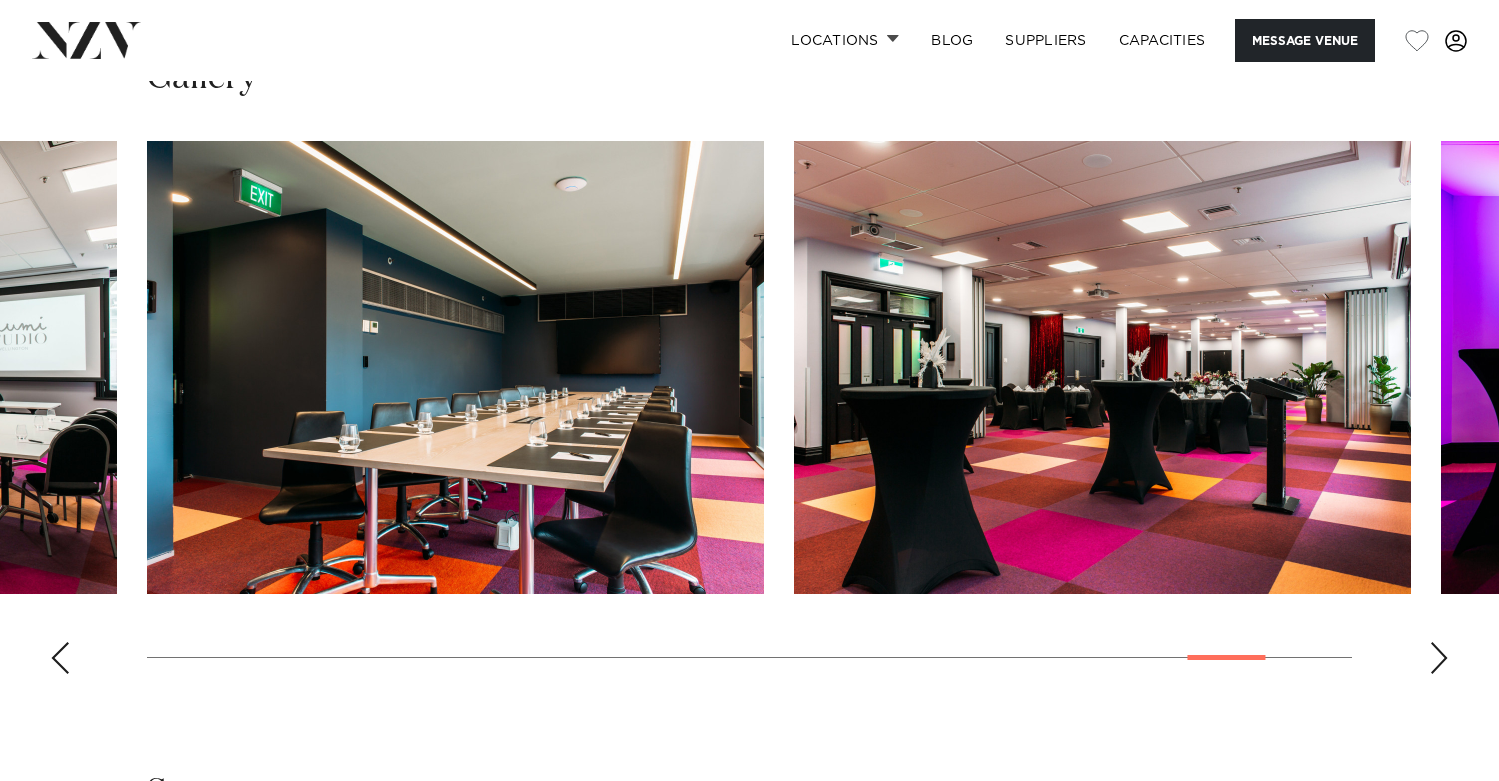 click at bounding box center (1439, 658) 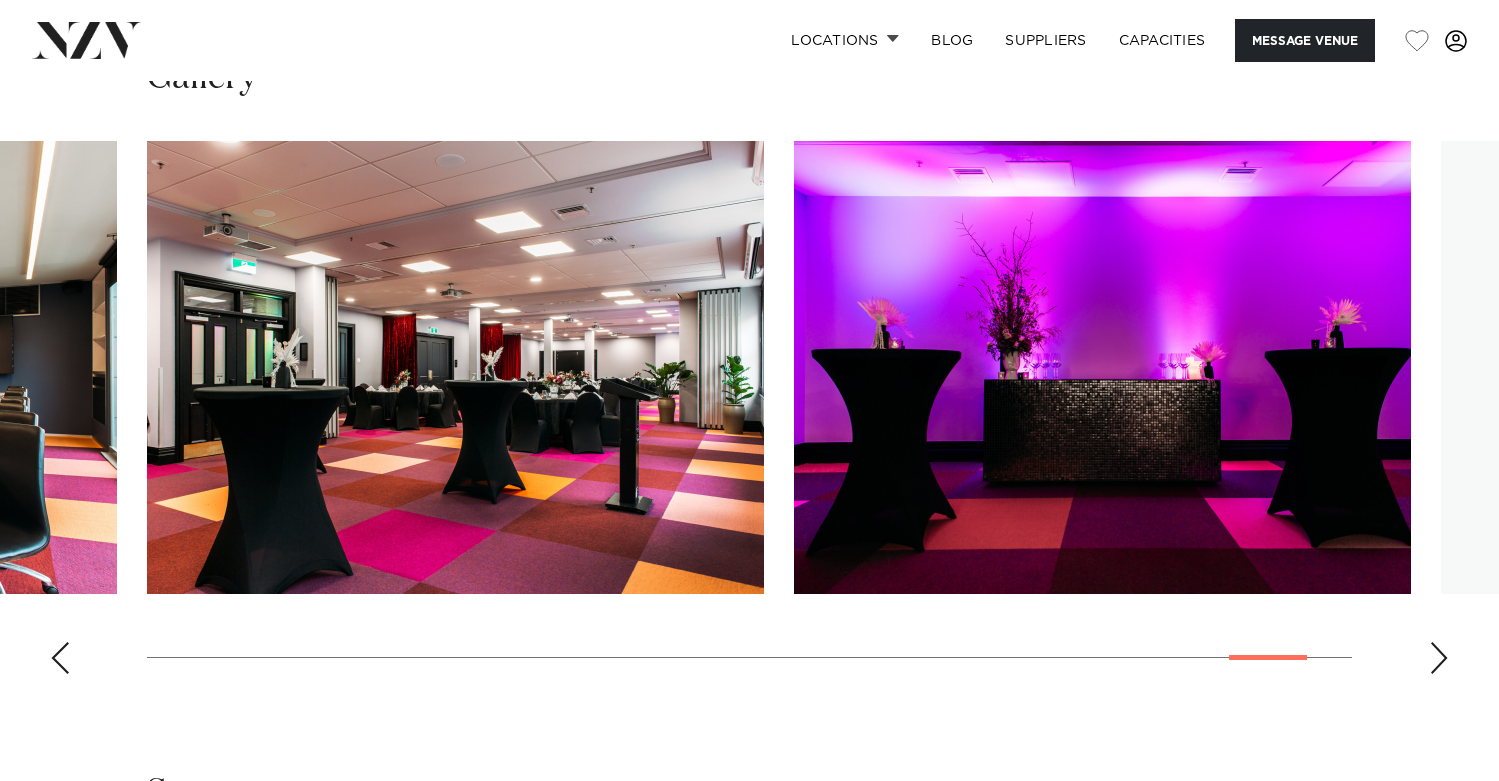click at bounding box center (1439, 658) 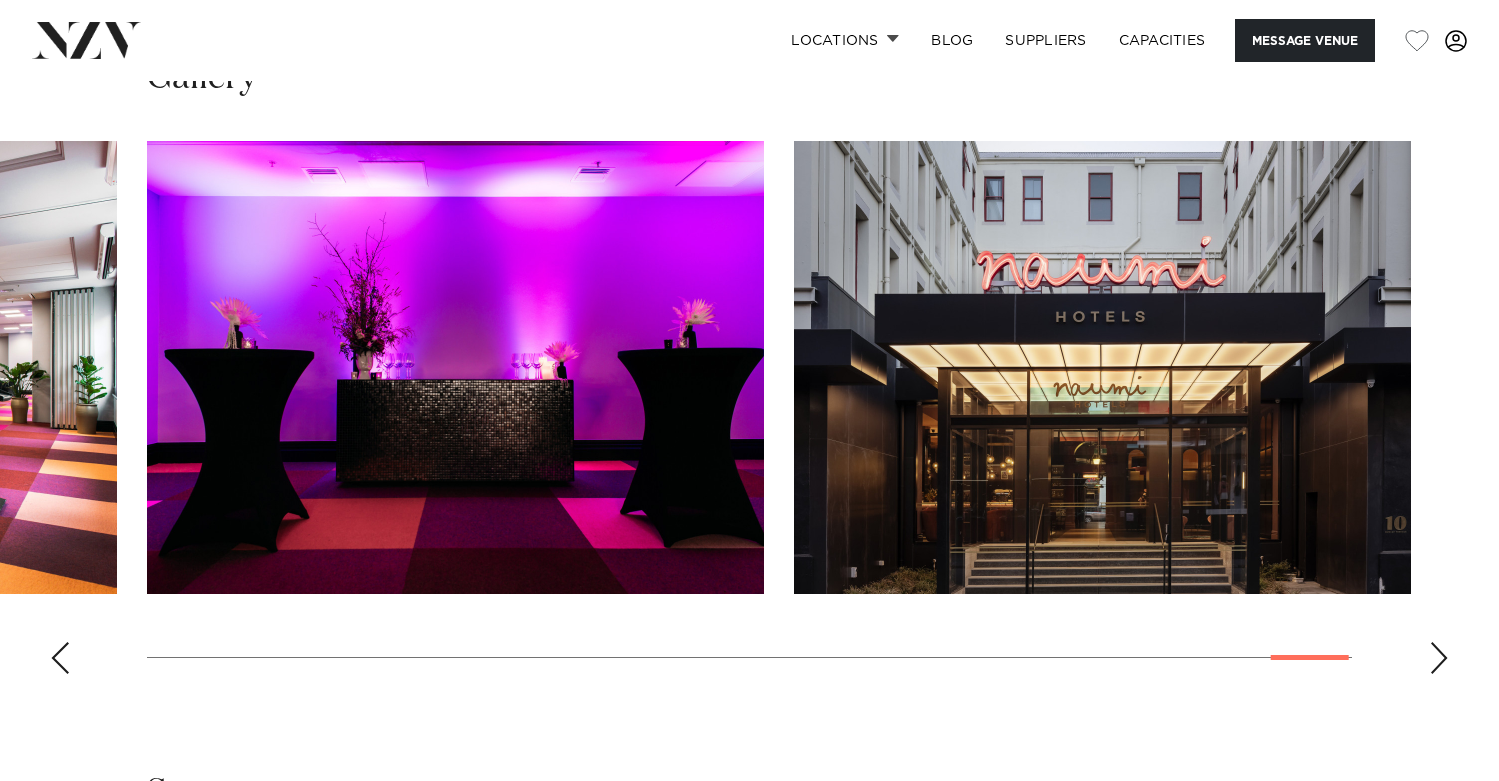 click at bounding box center (1439, 658) 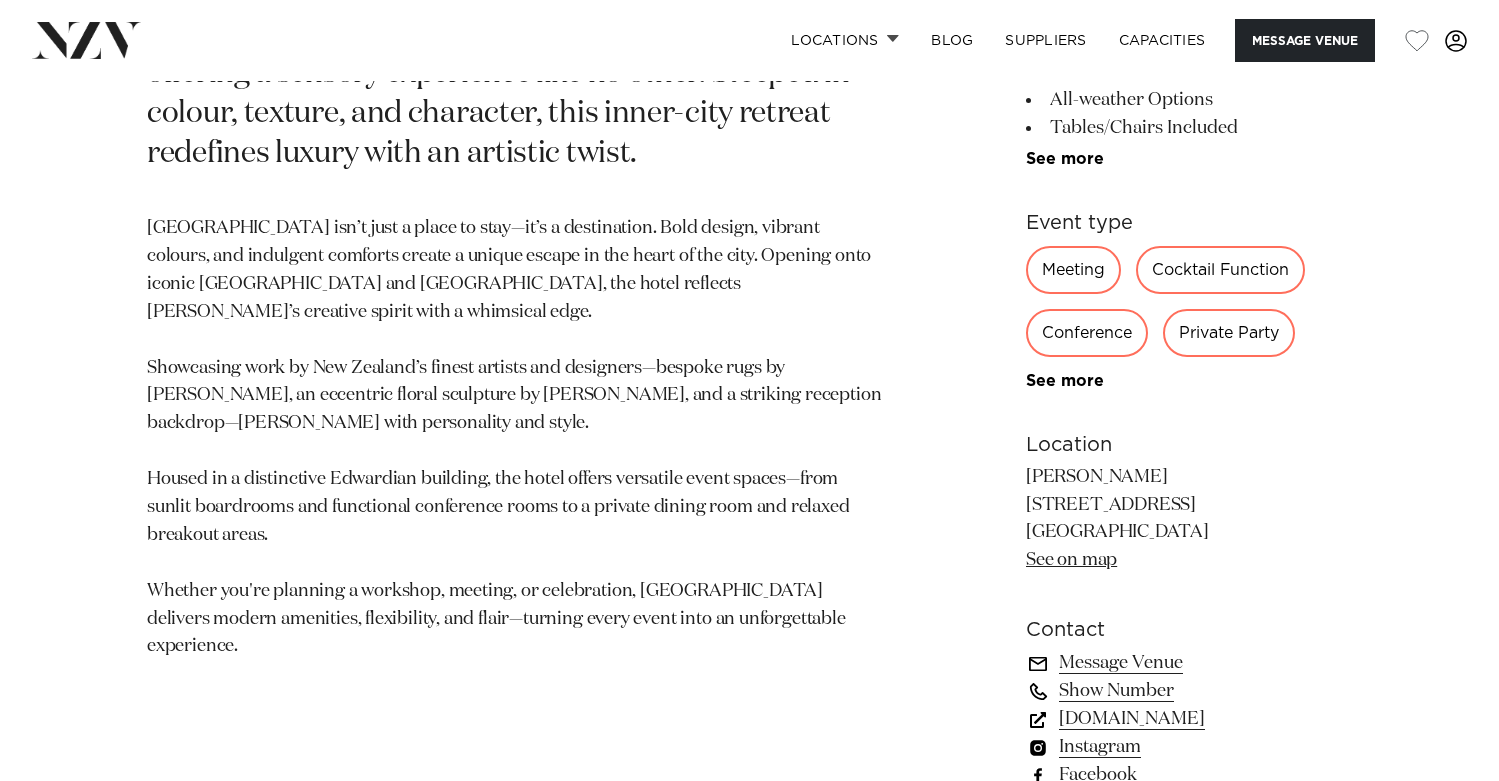 scroll, scrollTop: 0, scrollLeft: 0, axis: both 